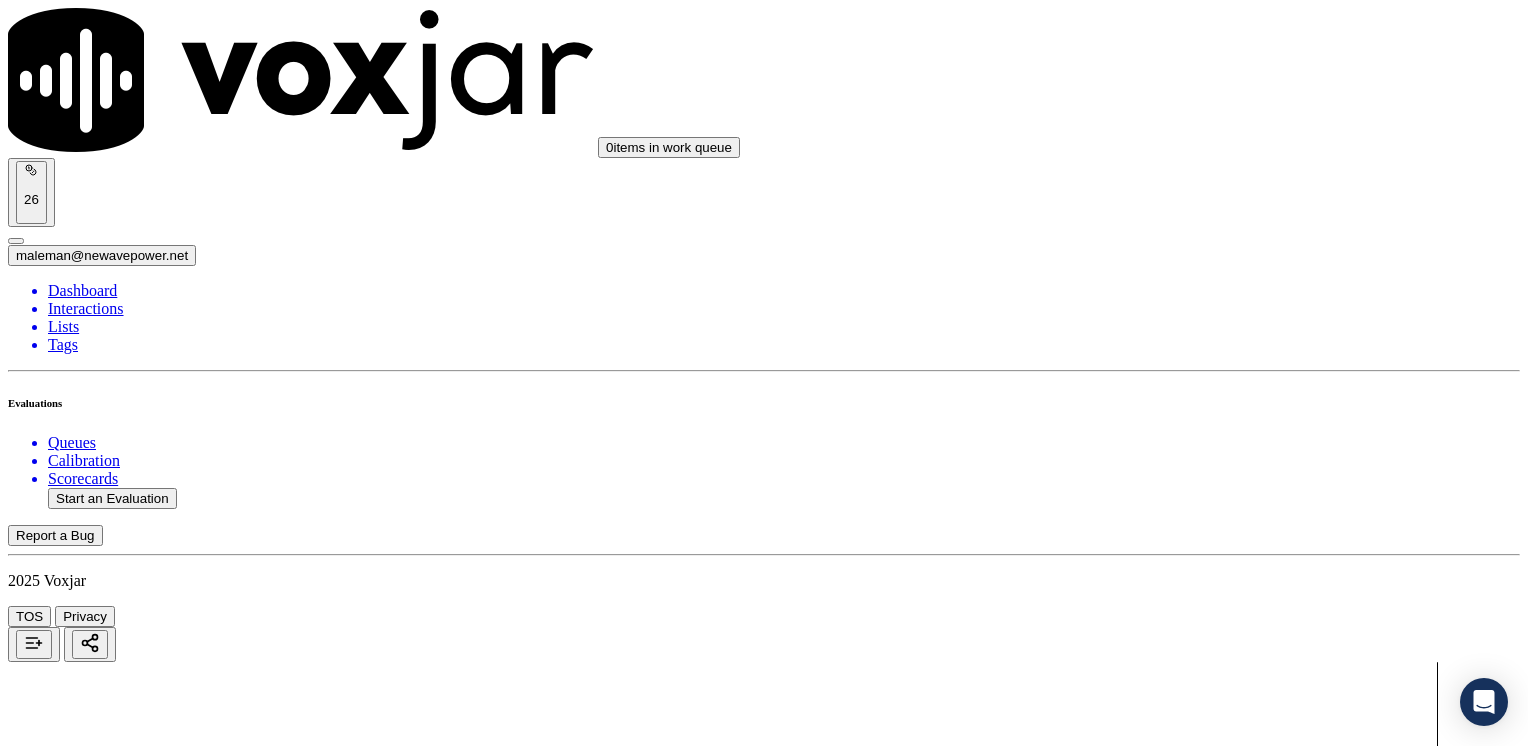 scroll, scrollTop: 0, scrollLeft: 0, axis: both 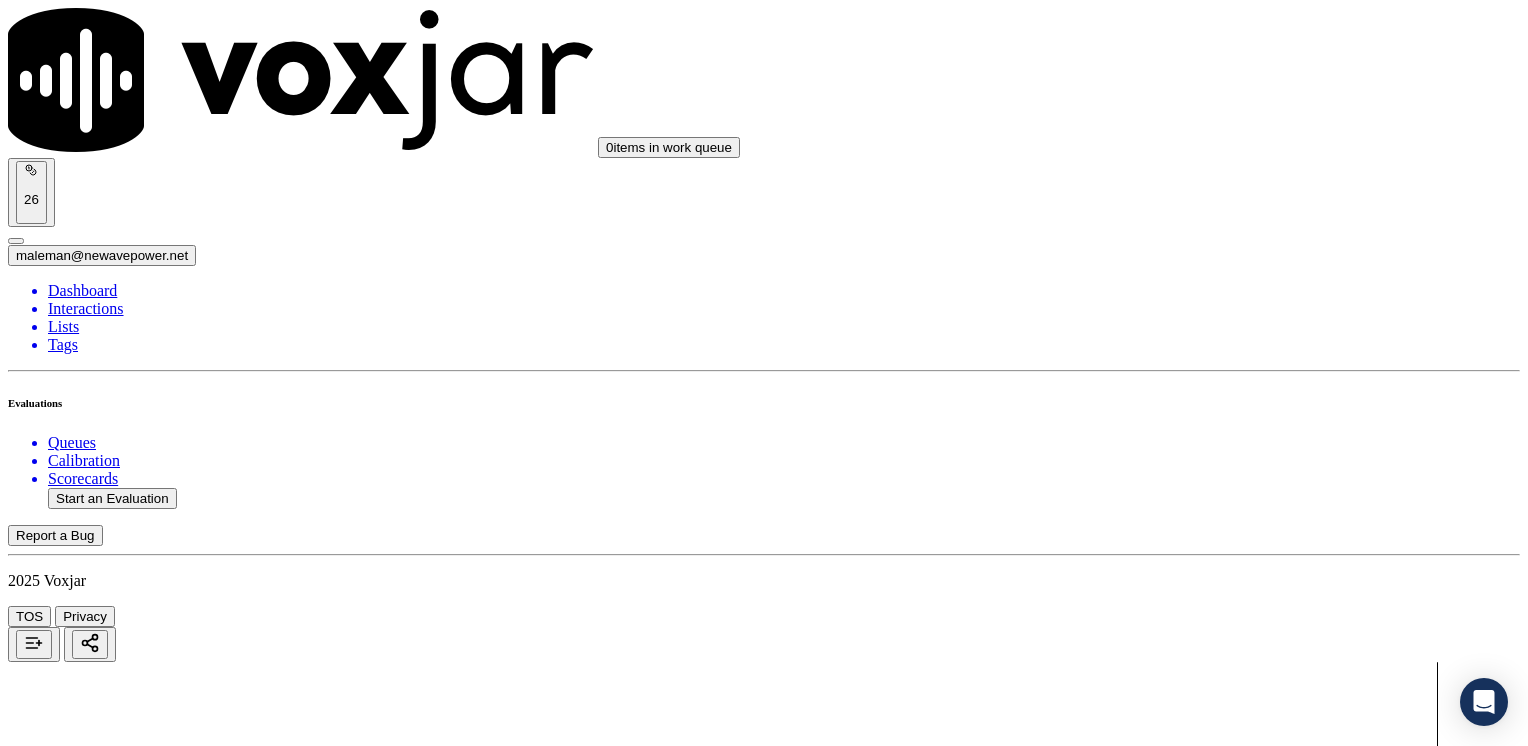 click on "Start an Evaluation" 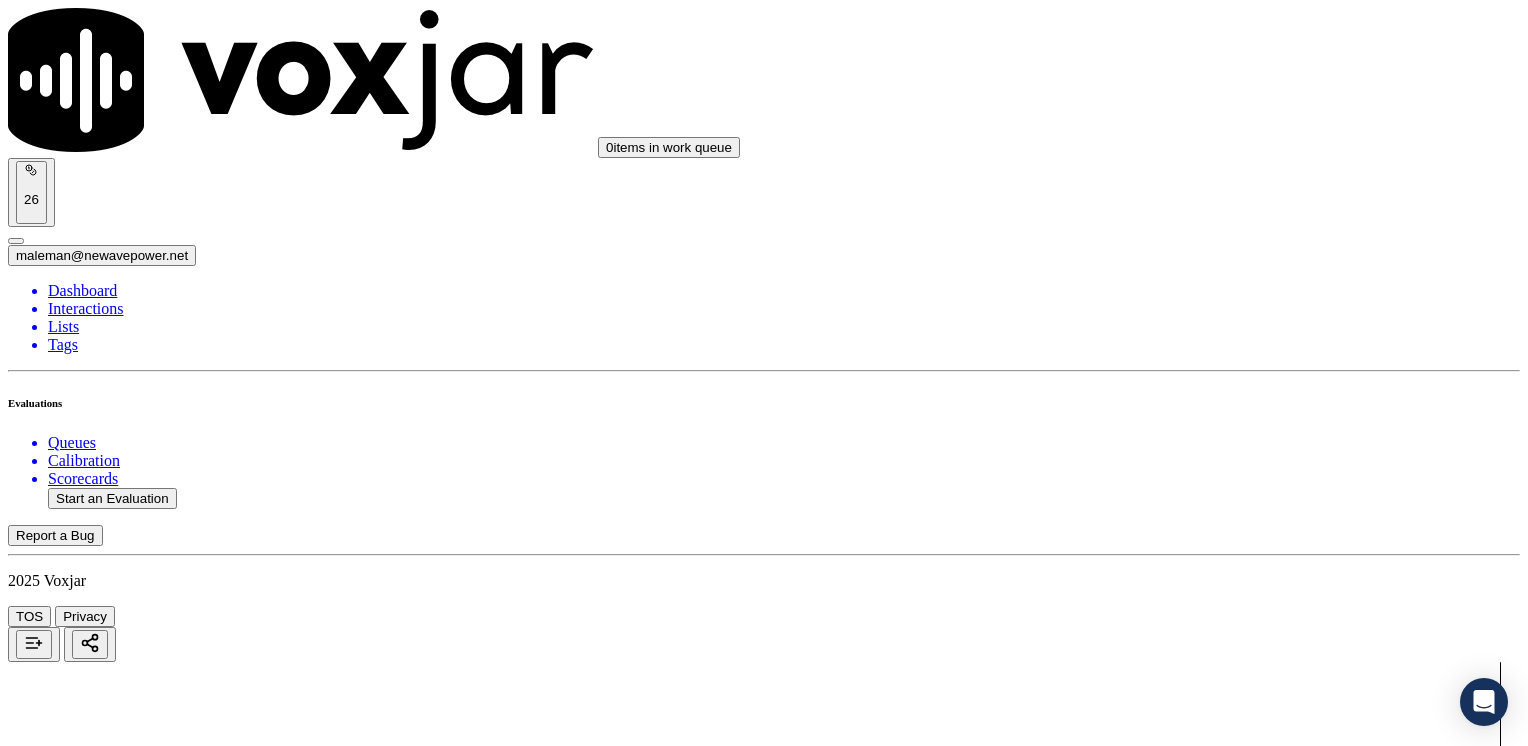 scroll, scrollTop: 0, scrollLeft: 0, axis: both 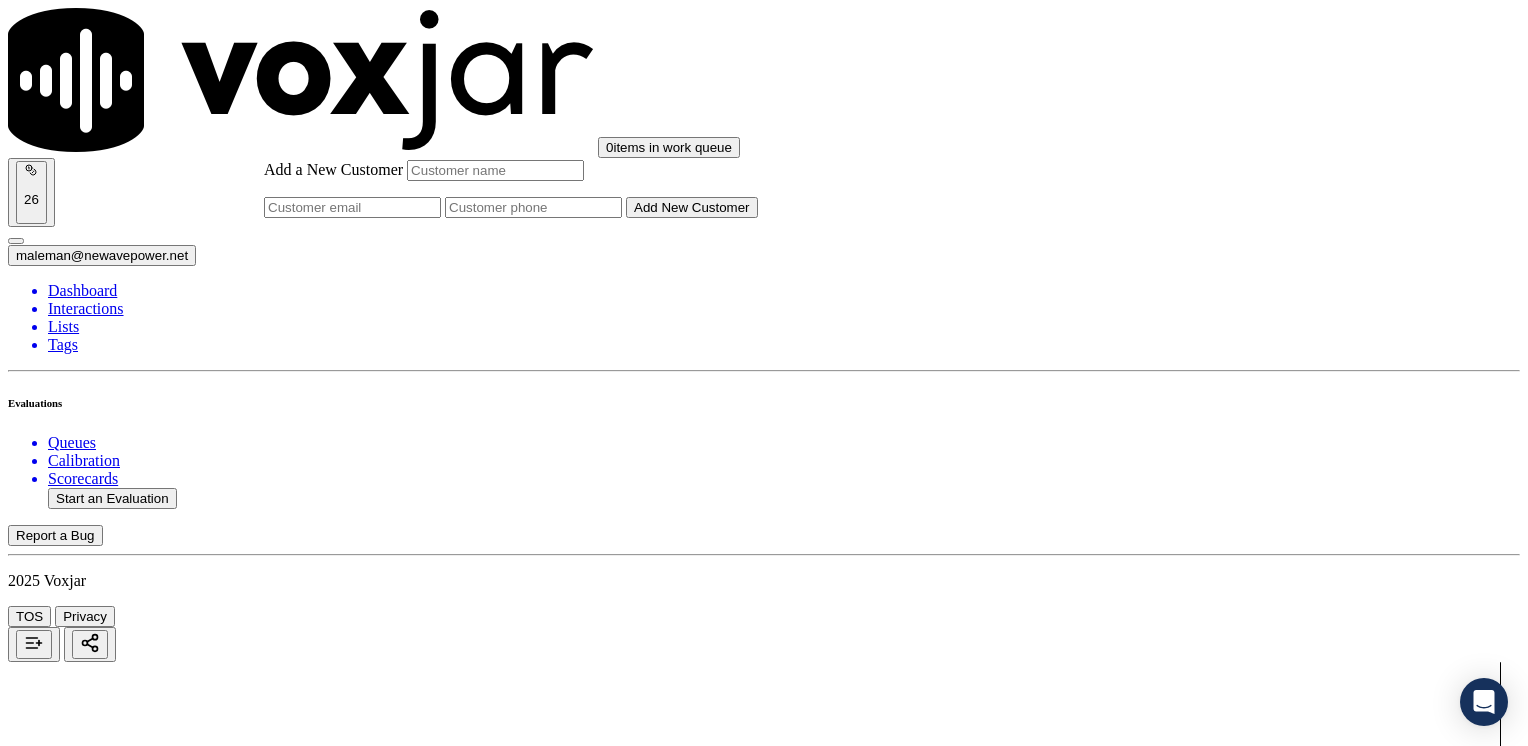 click on "Add a New Customer" 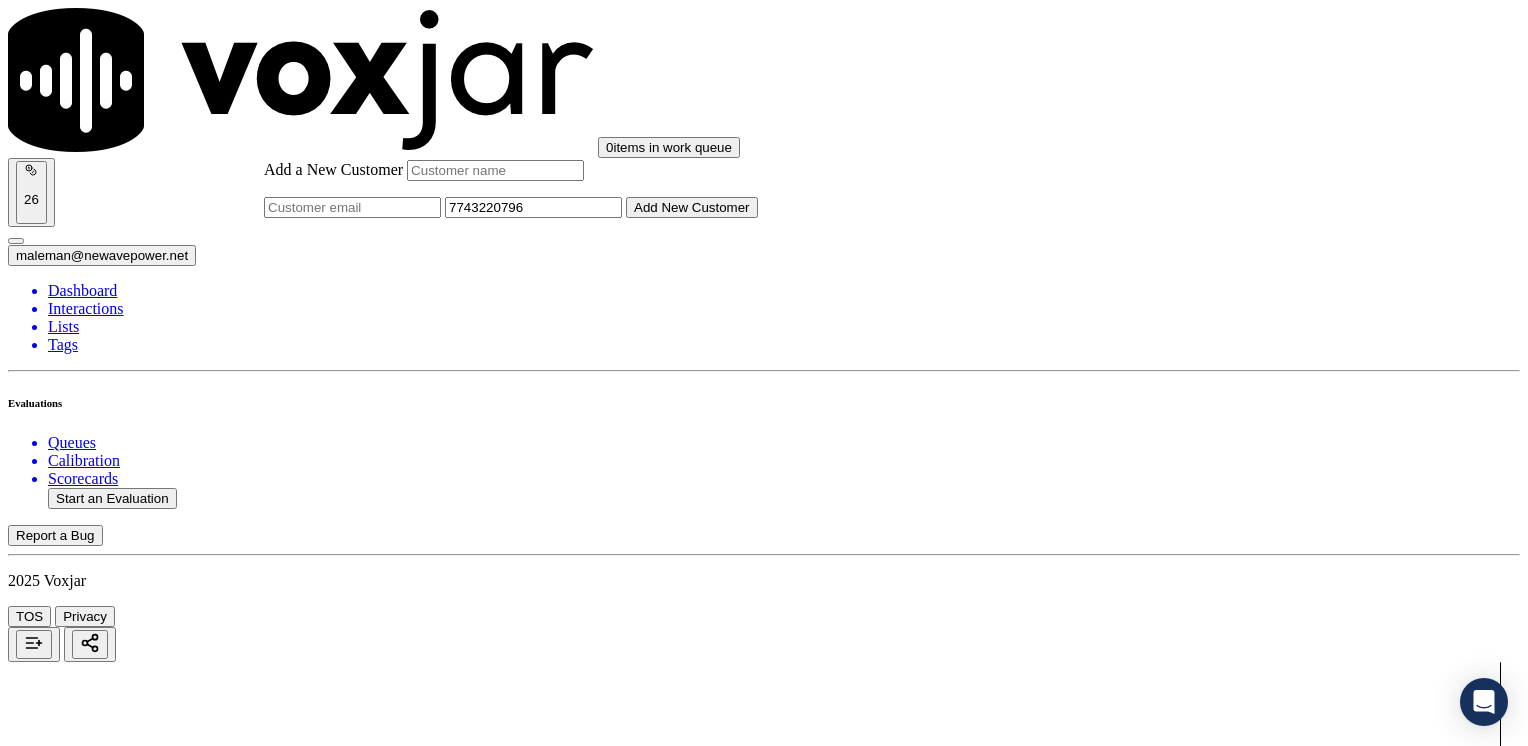 type on "7743220796" 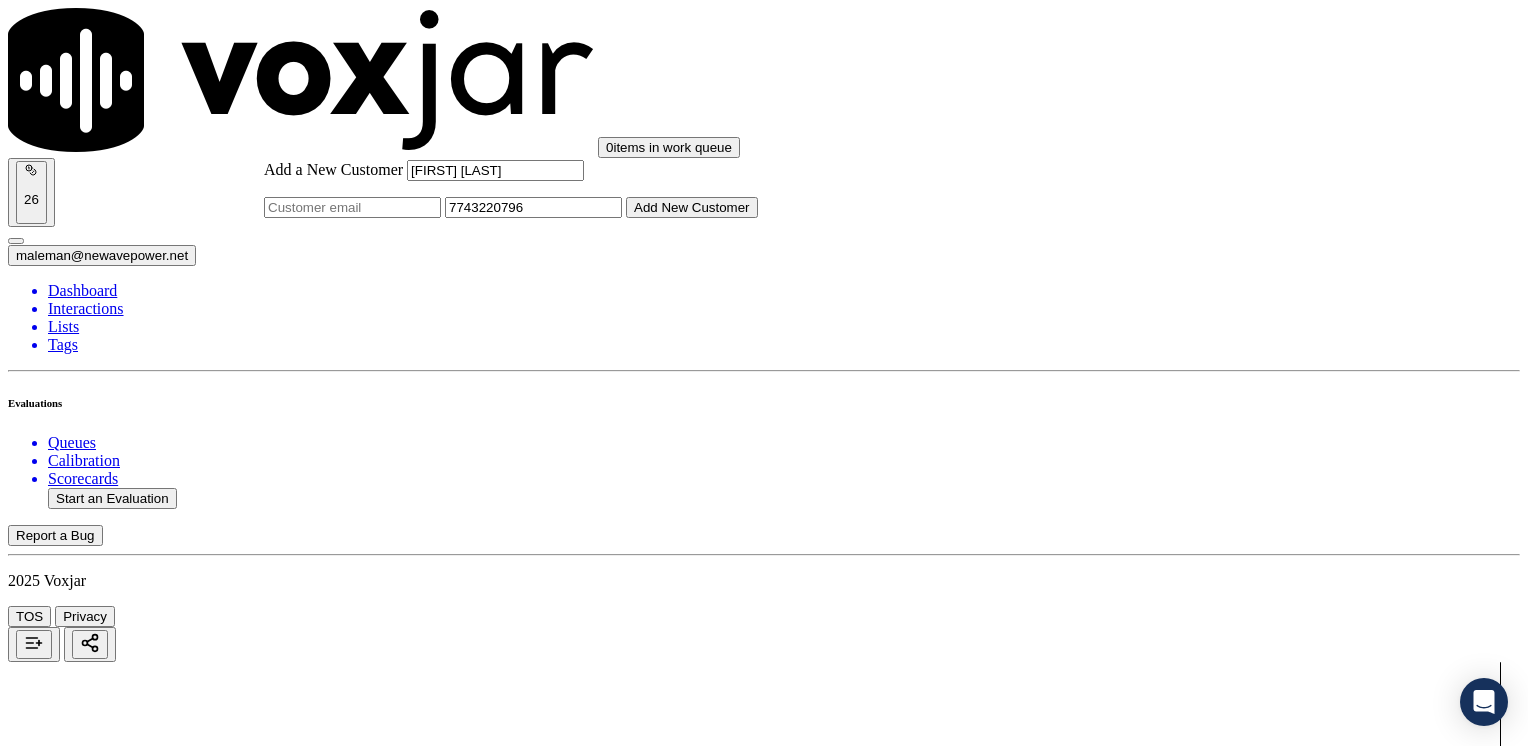 type on "[FIRST] [LAST]" 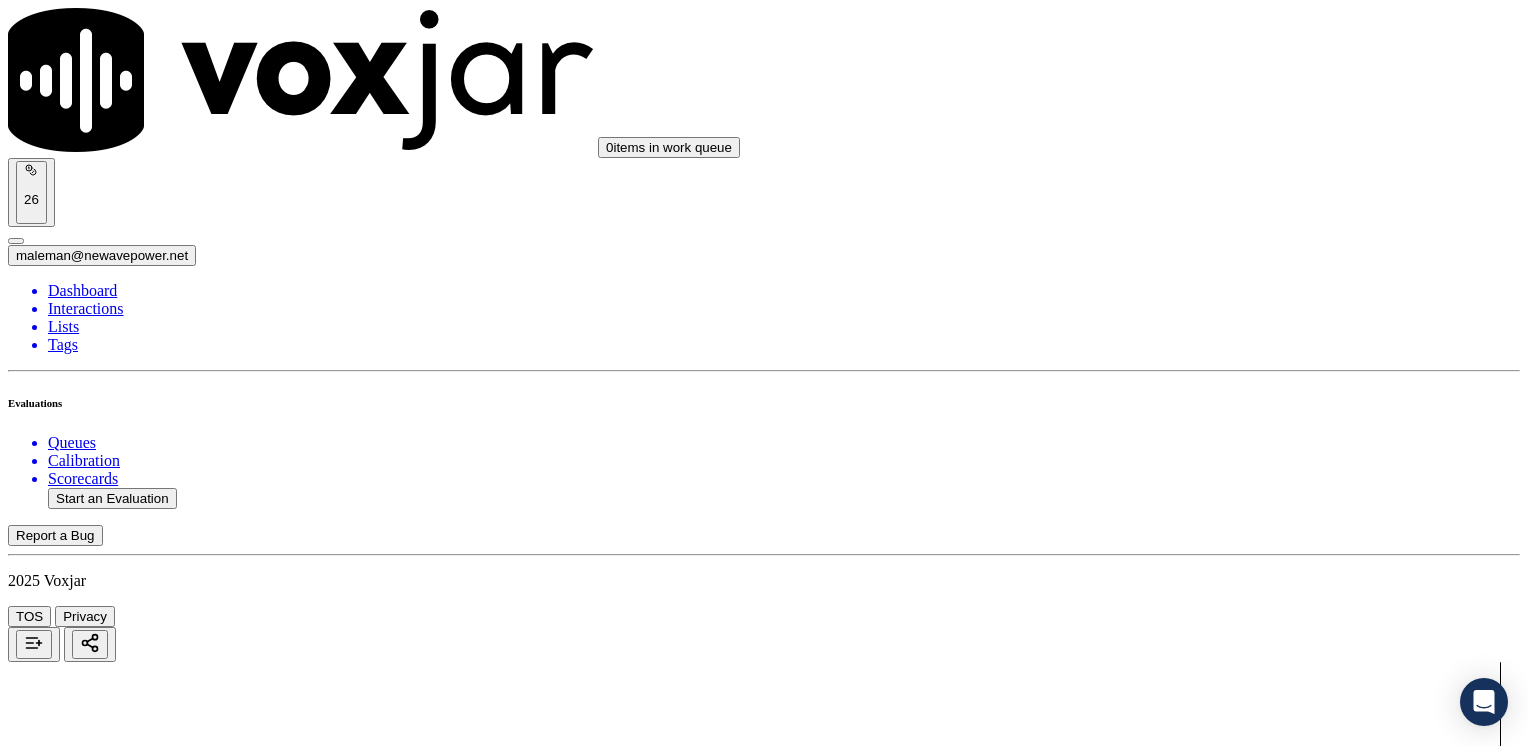 click on "7743220796" at bounding box center [764, 2198] 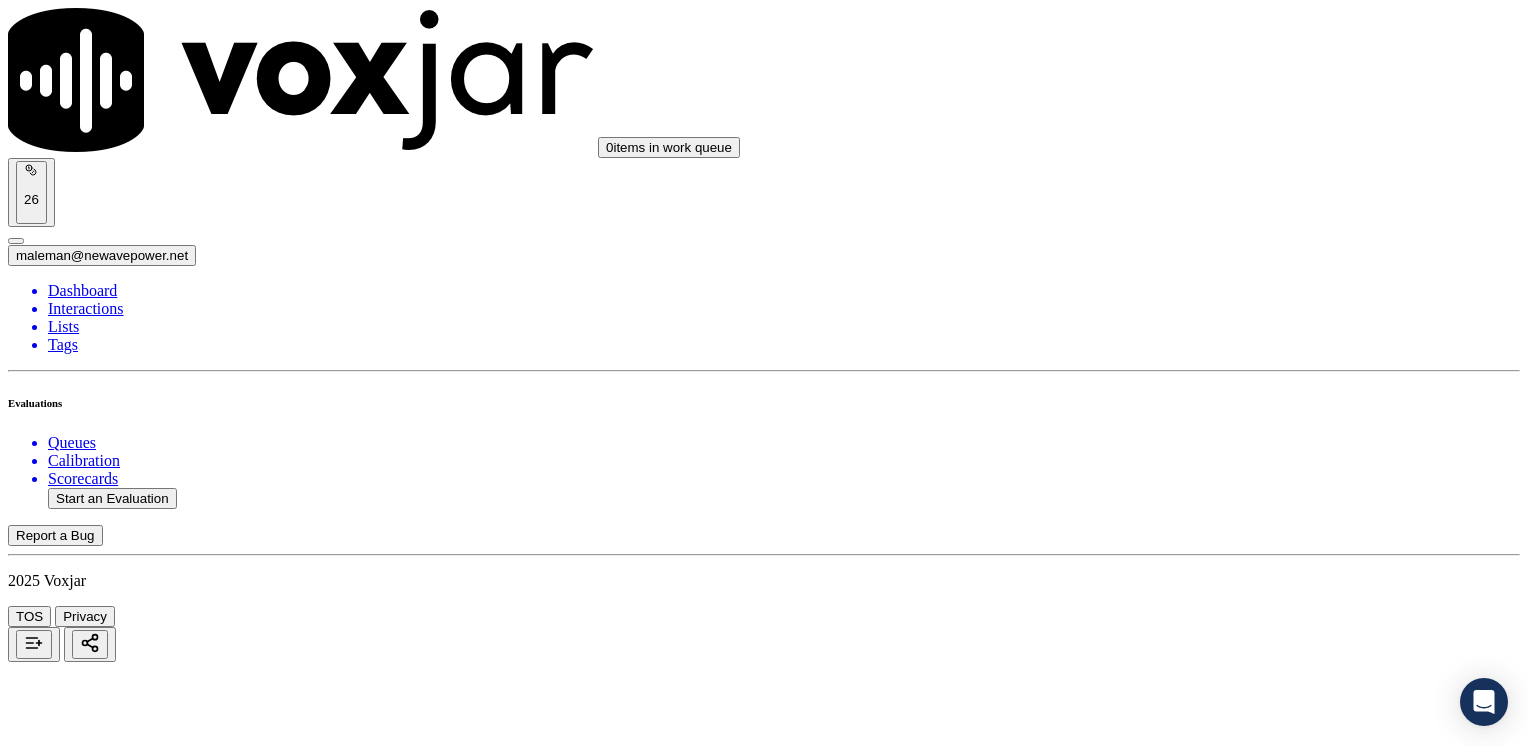 click 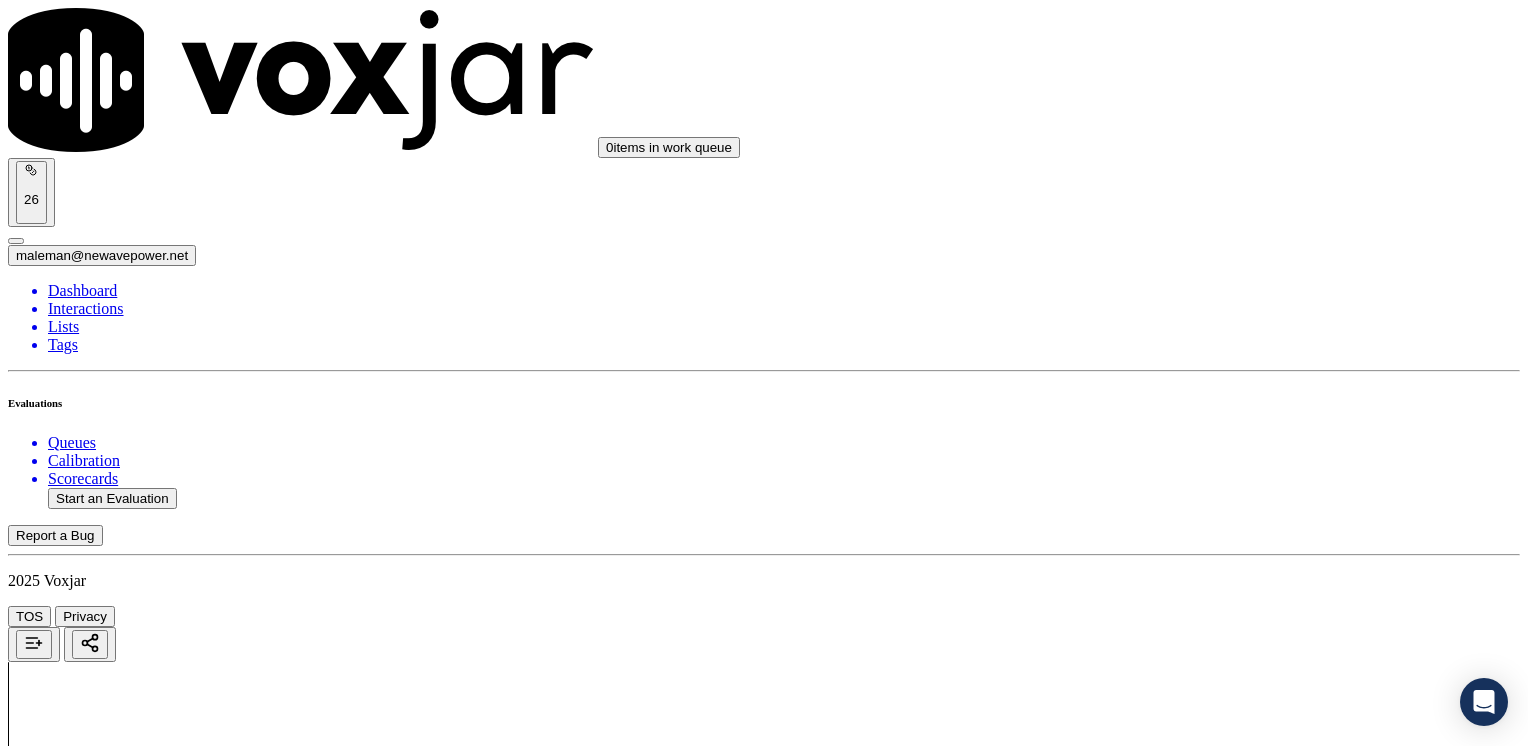 click 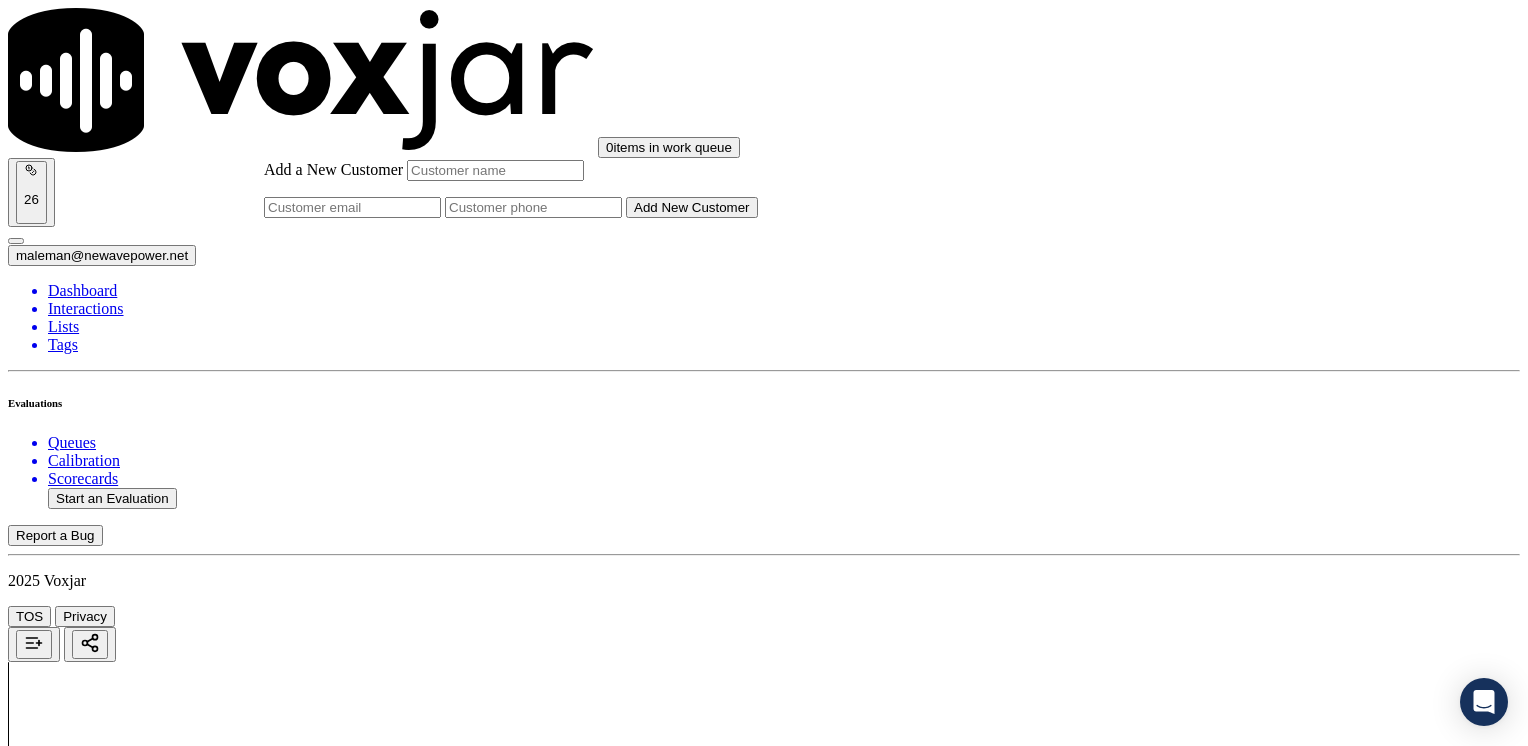 click on "Add a New Customer" 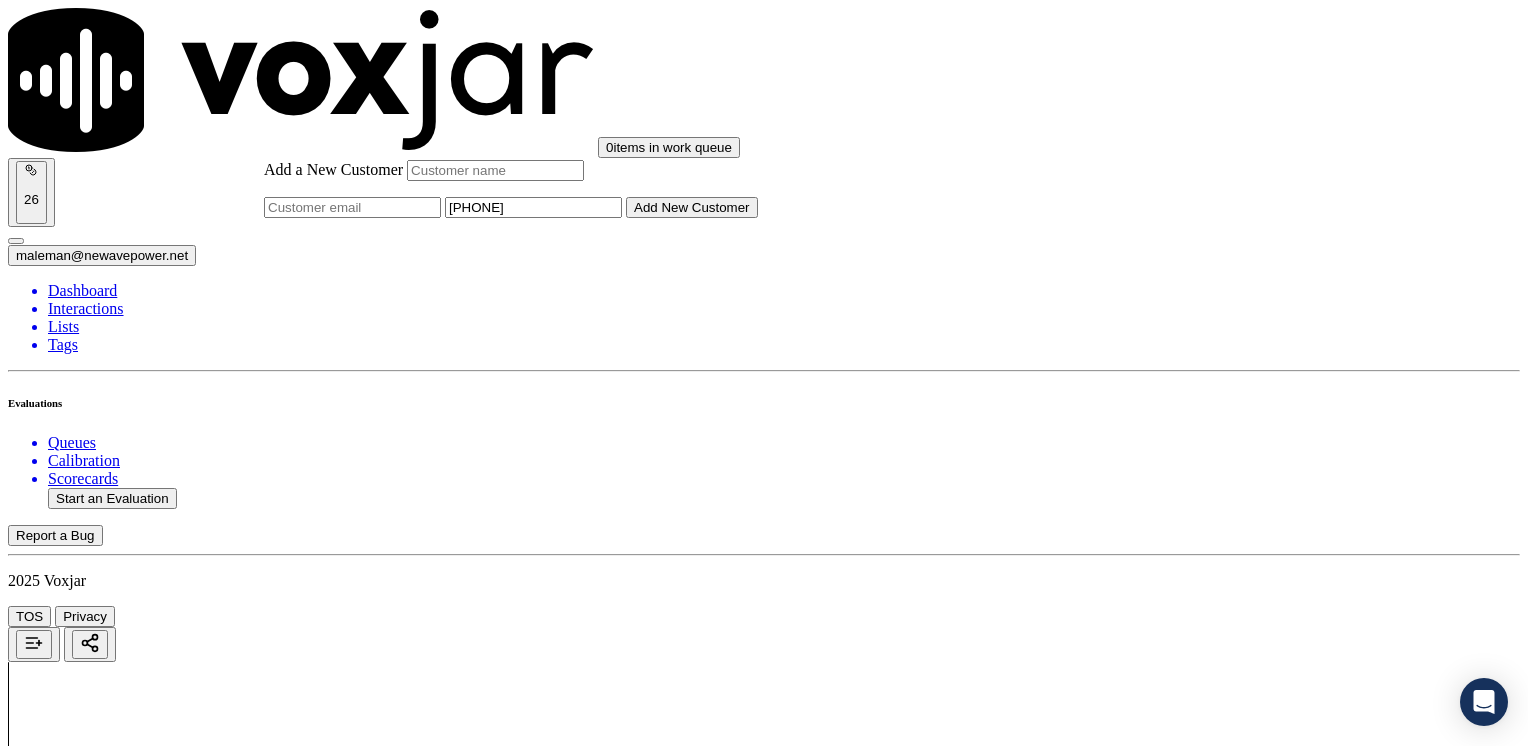 type on "[PHONE]" 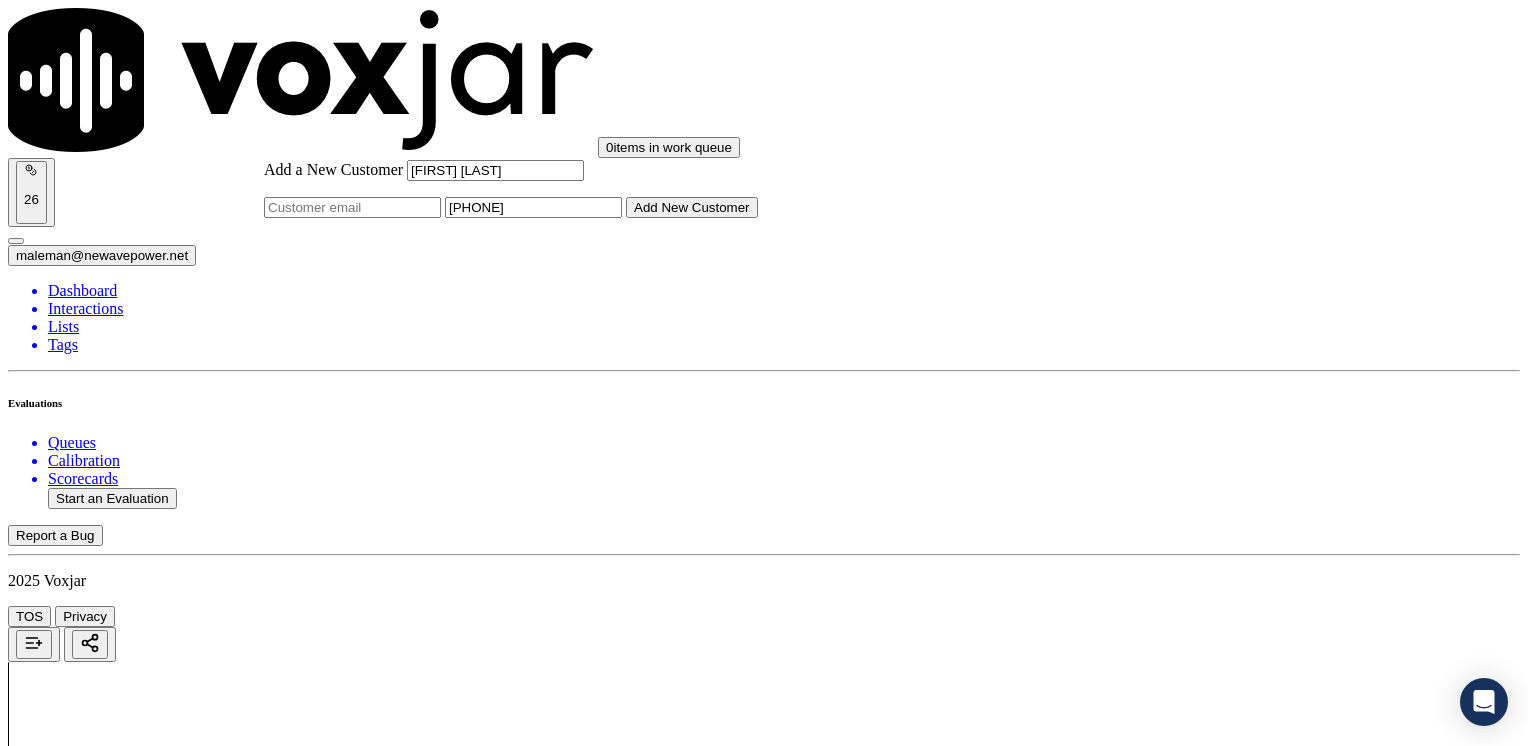 type on "[FIRST] [LAST]" 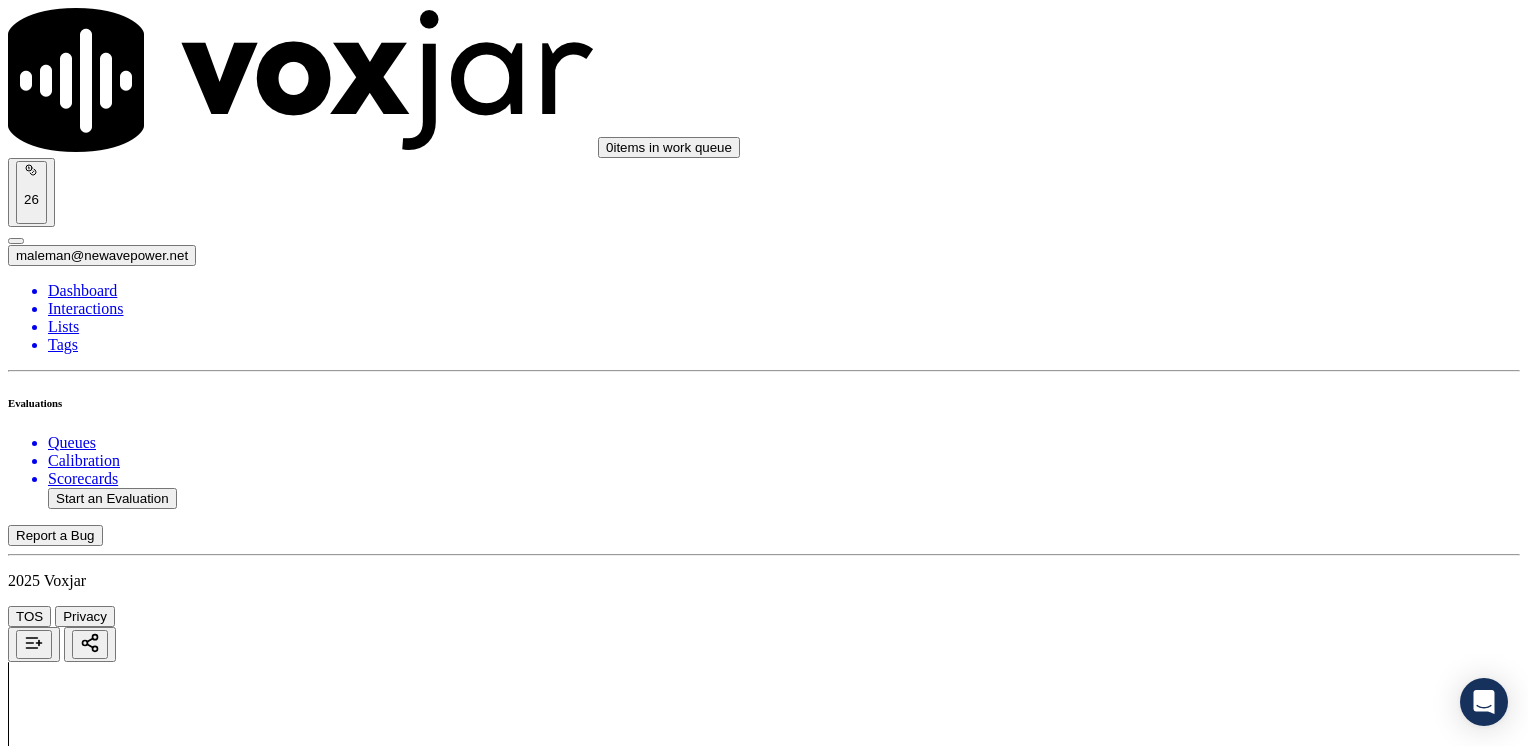 click on "[FIRST] [LAST]" at bounding box center [764, 2164] 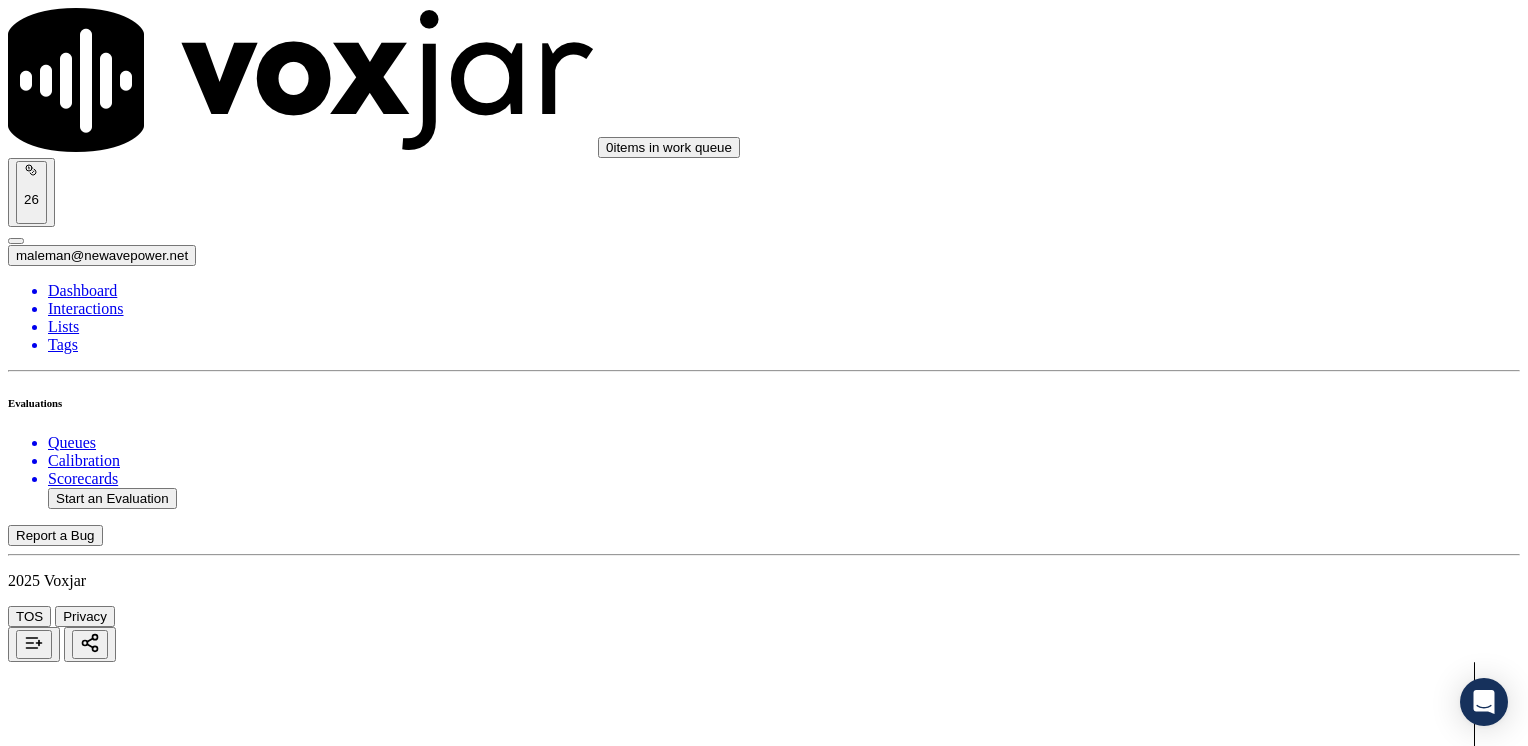 drag, startPoint x: 1142, startPoint y: 334, endPoint x: 1531, endPoint y: 404, distance: 395.24802 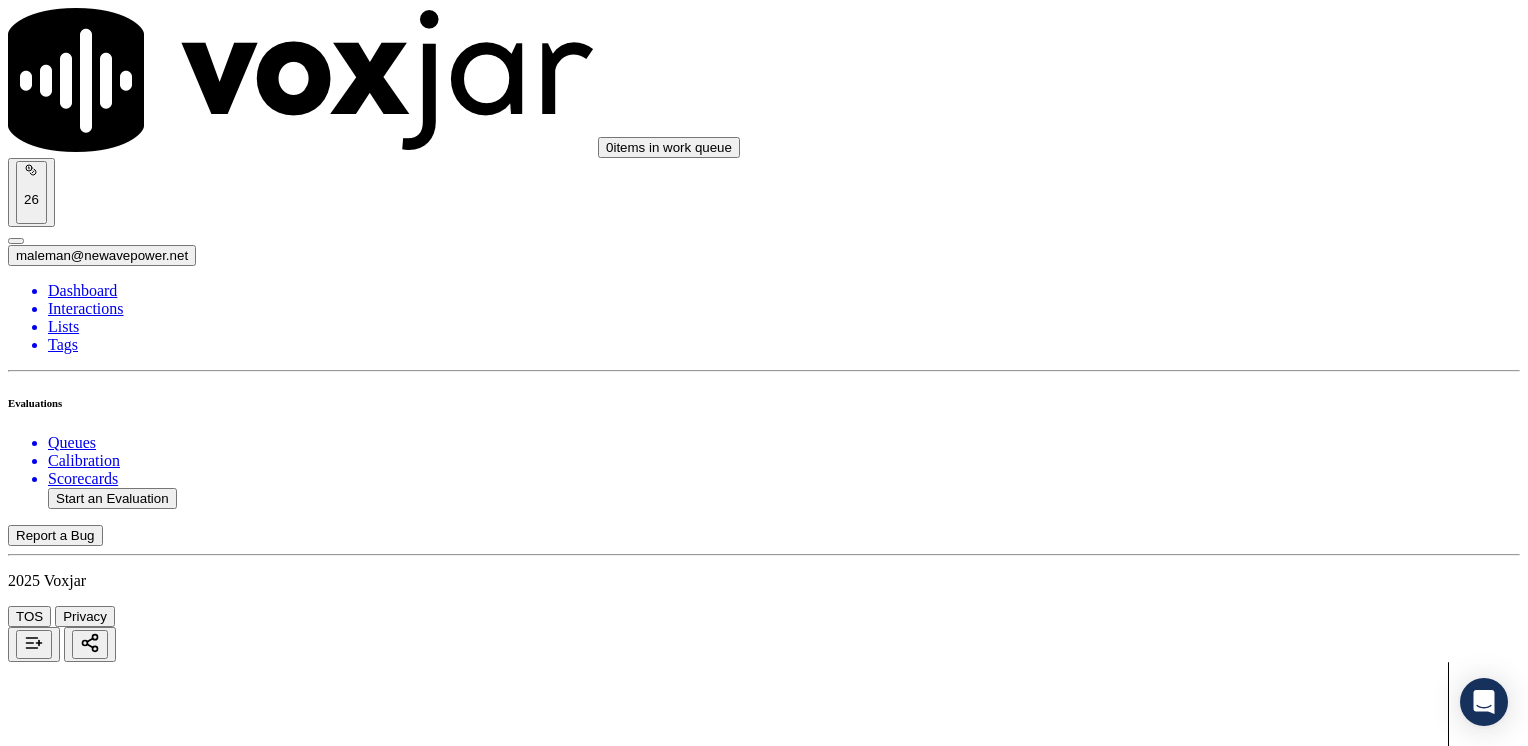 scroll, scrollTop: 100, scrollLeft: 0, axis: vertical 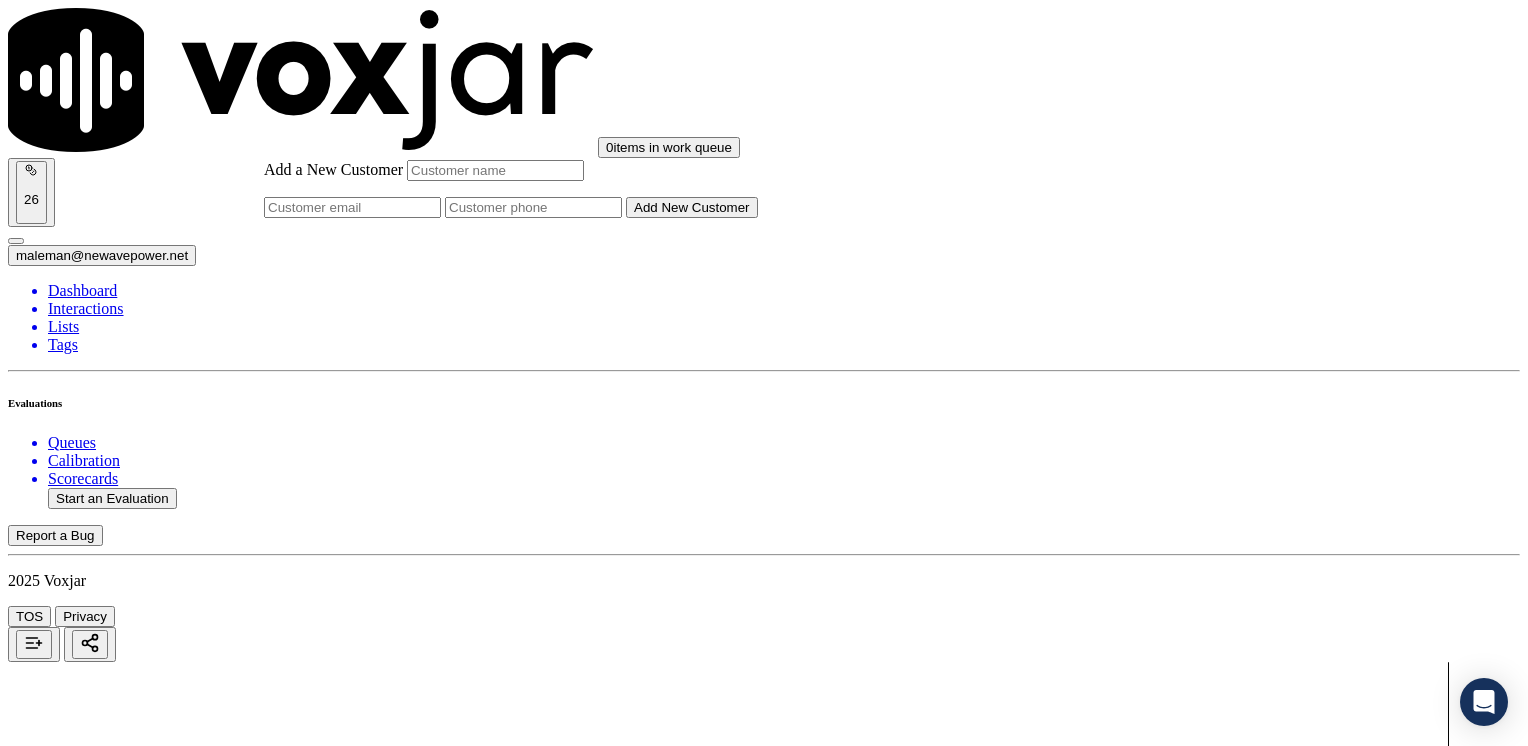 click on "Add a New Customer" 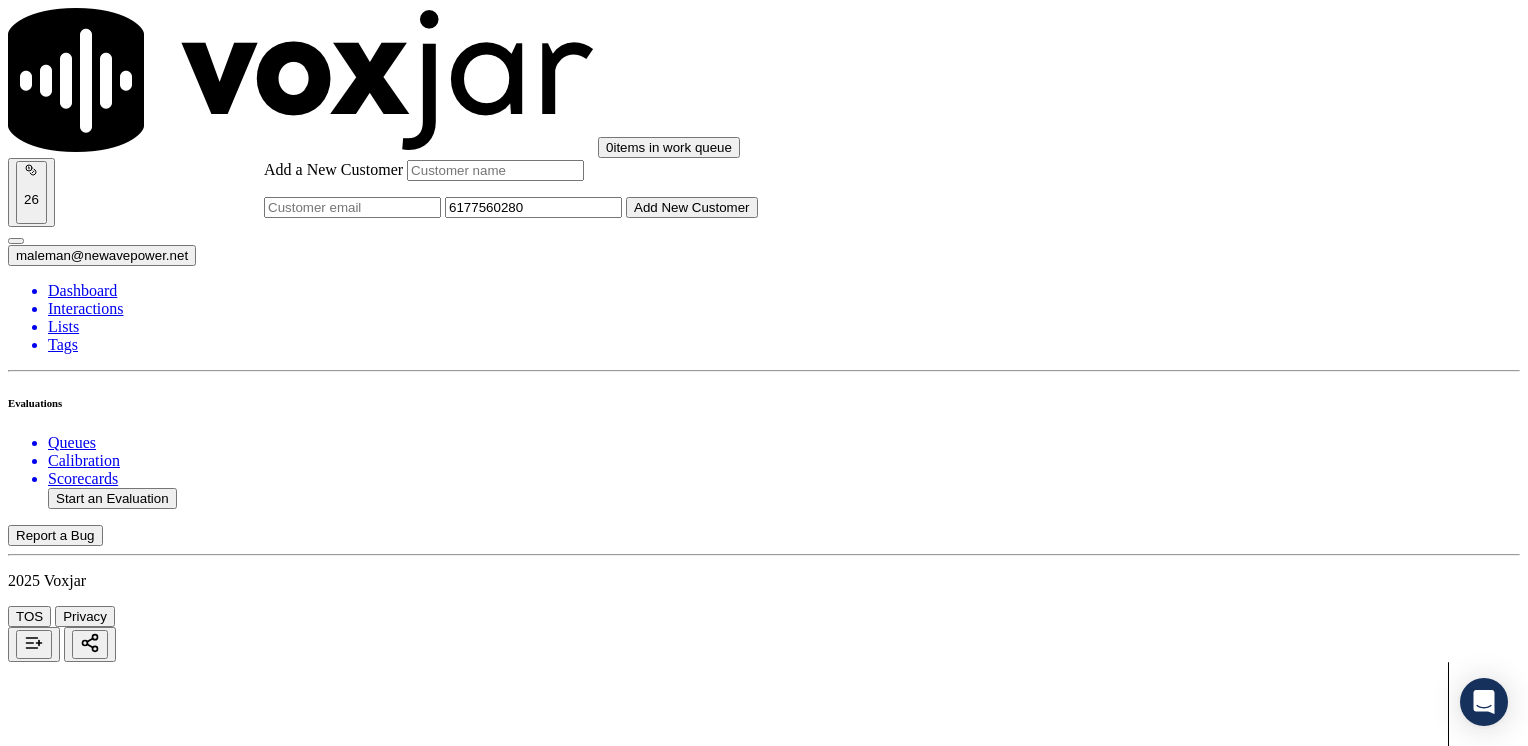 type on "6177560280" 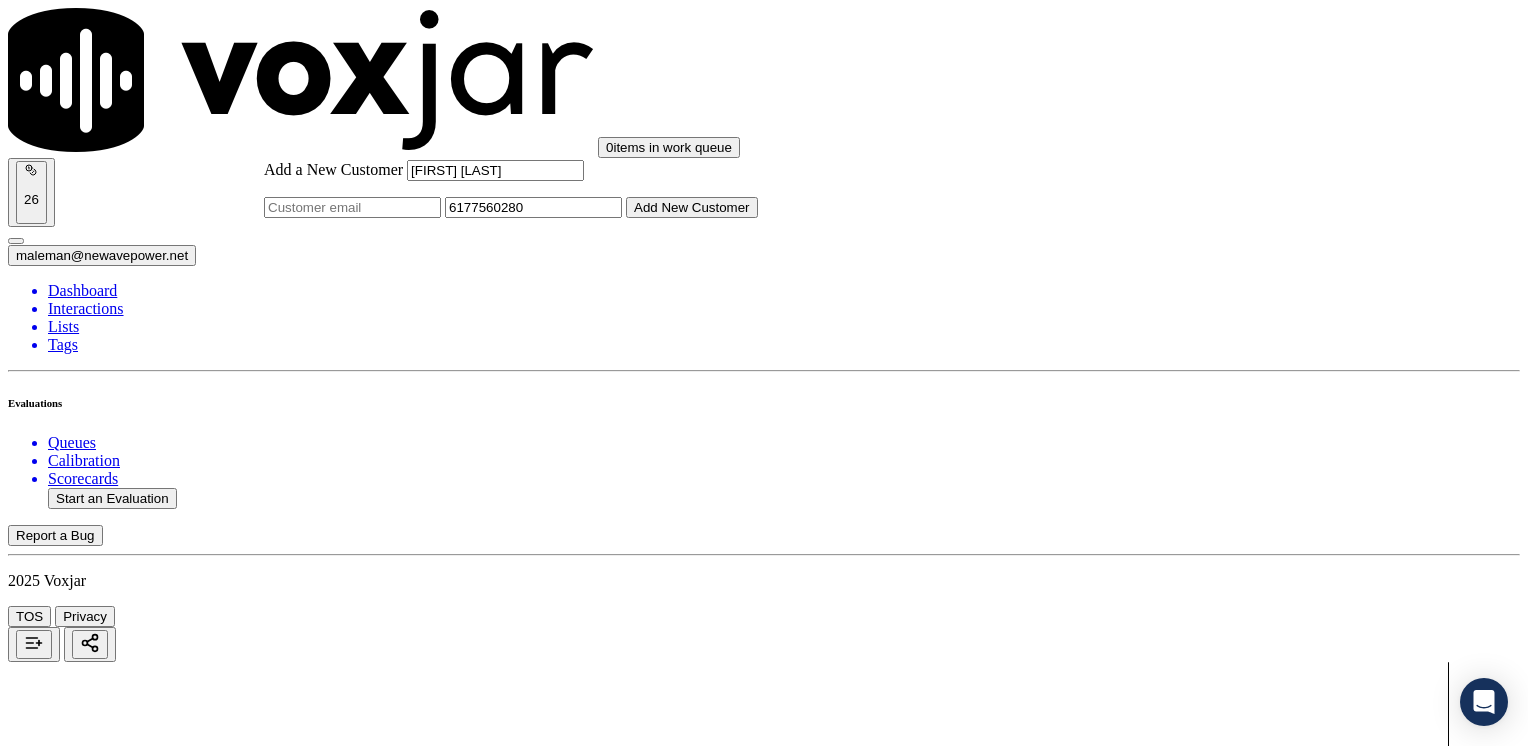 type on "[FIRST] [LAST]" 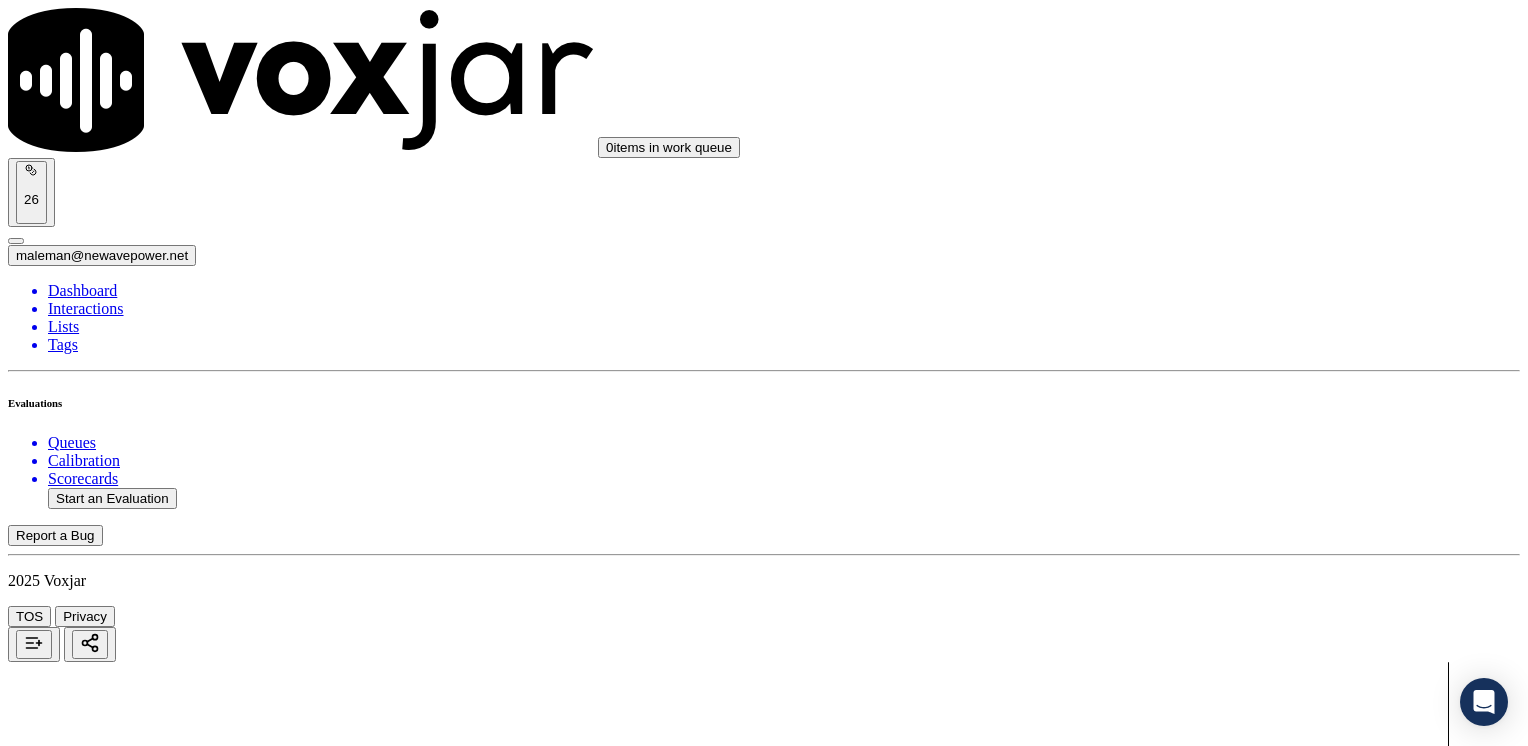 click on "6177560280" at bounding box center (764, 2198) 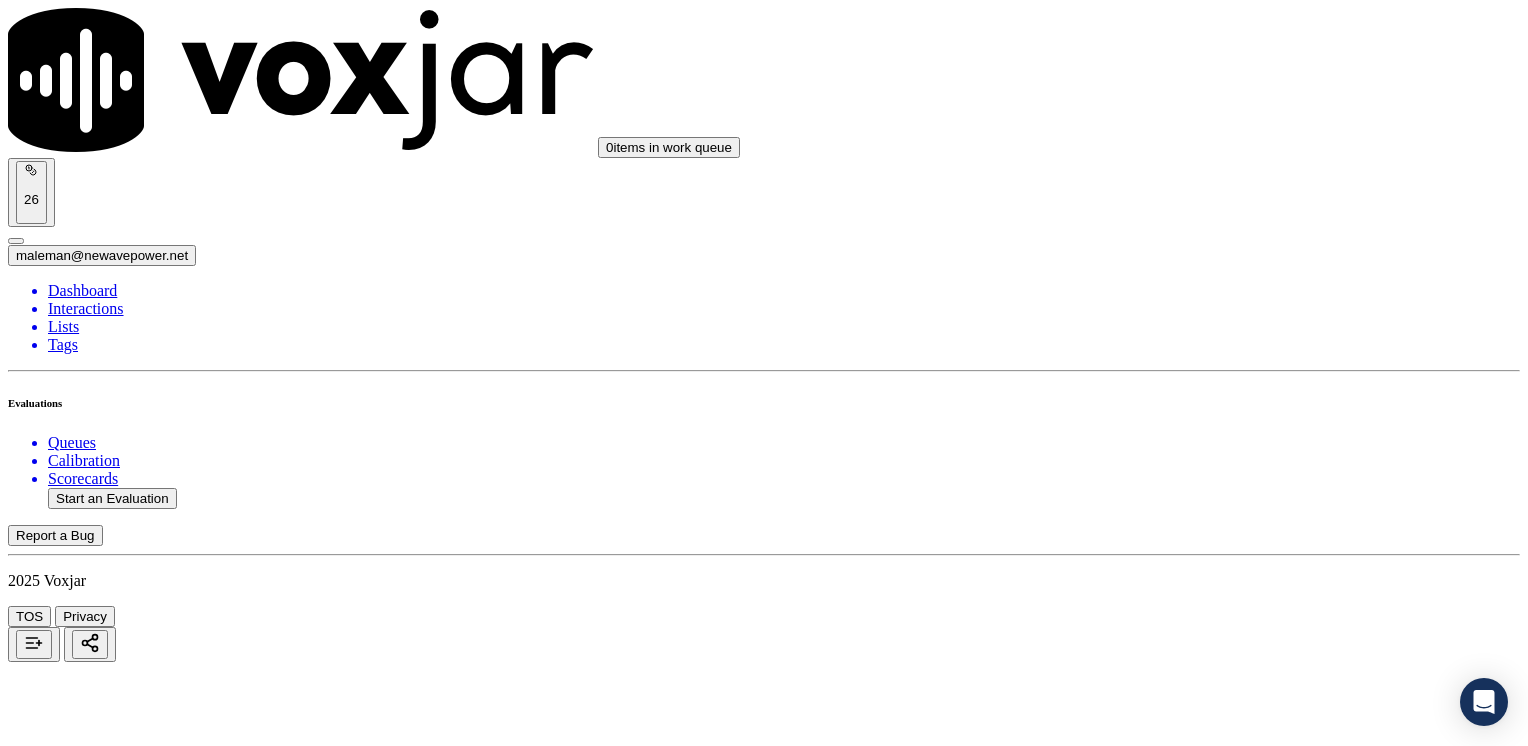 click 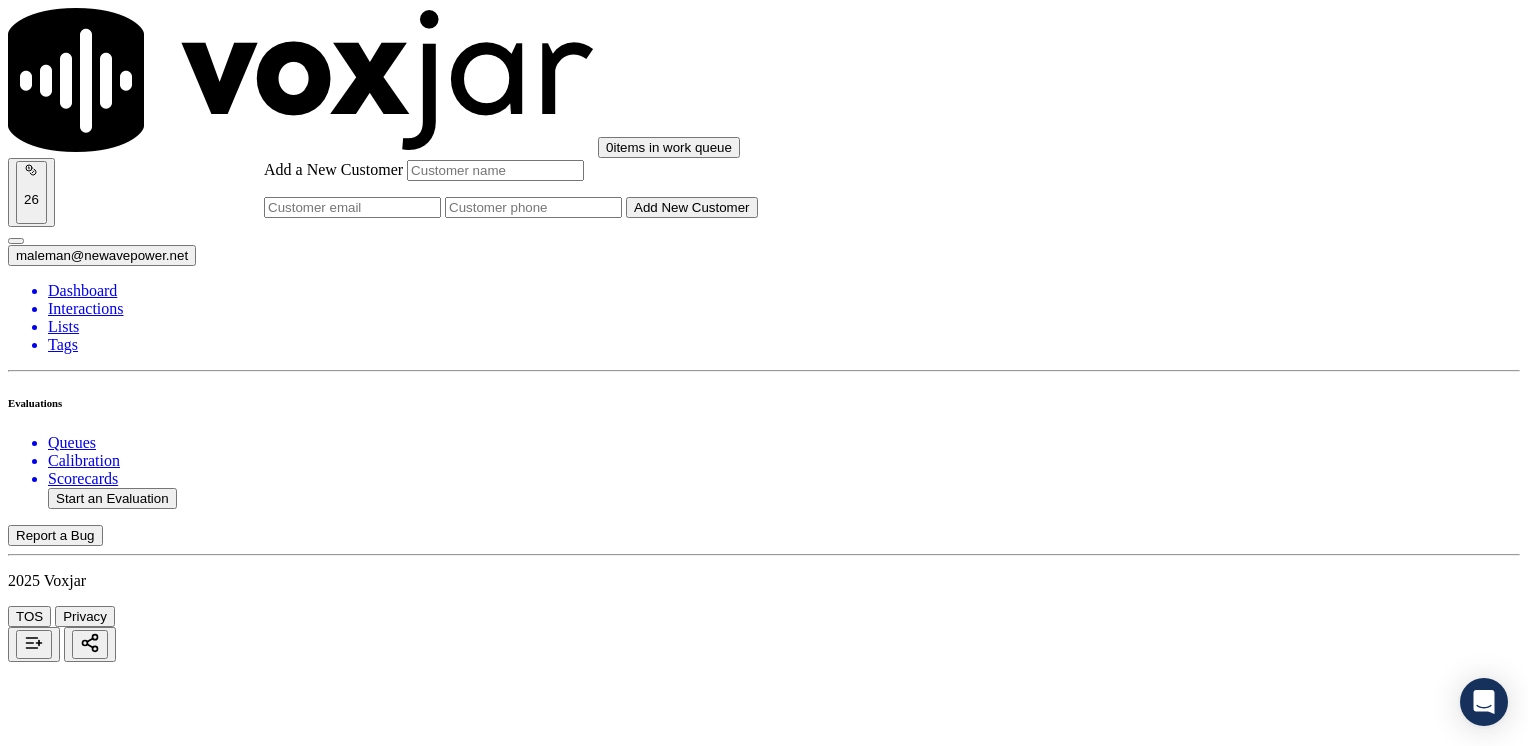 click on "Add a New Customer" 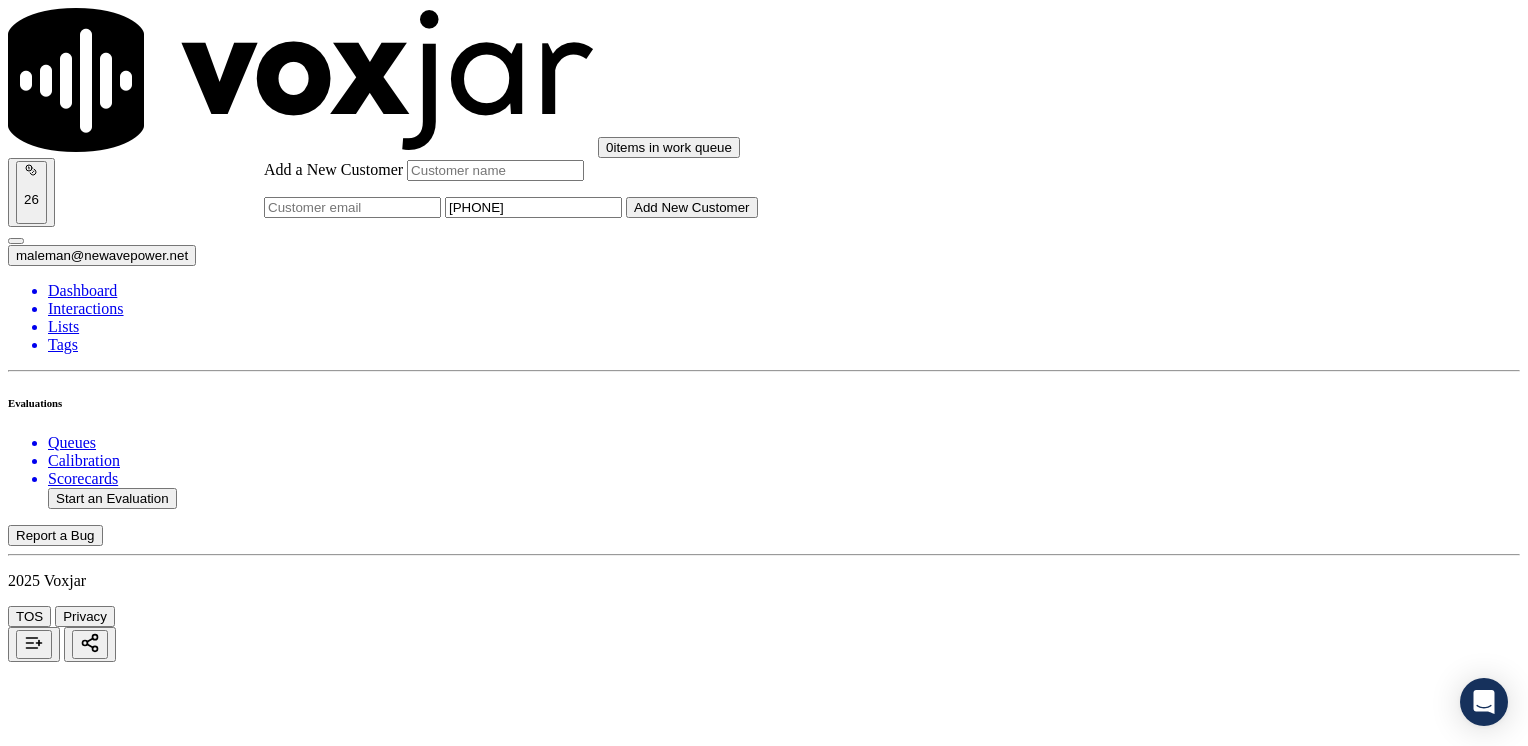 type on "[PHONE]" 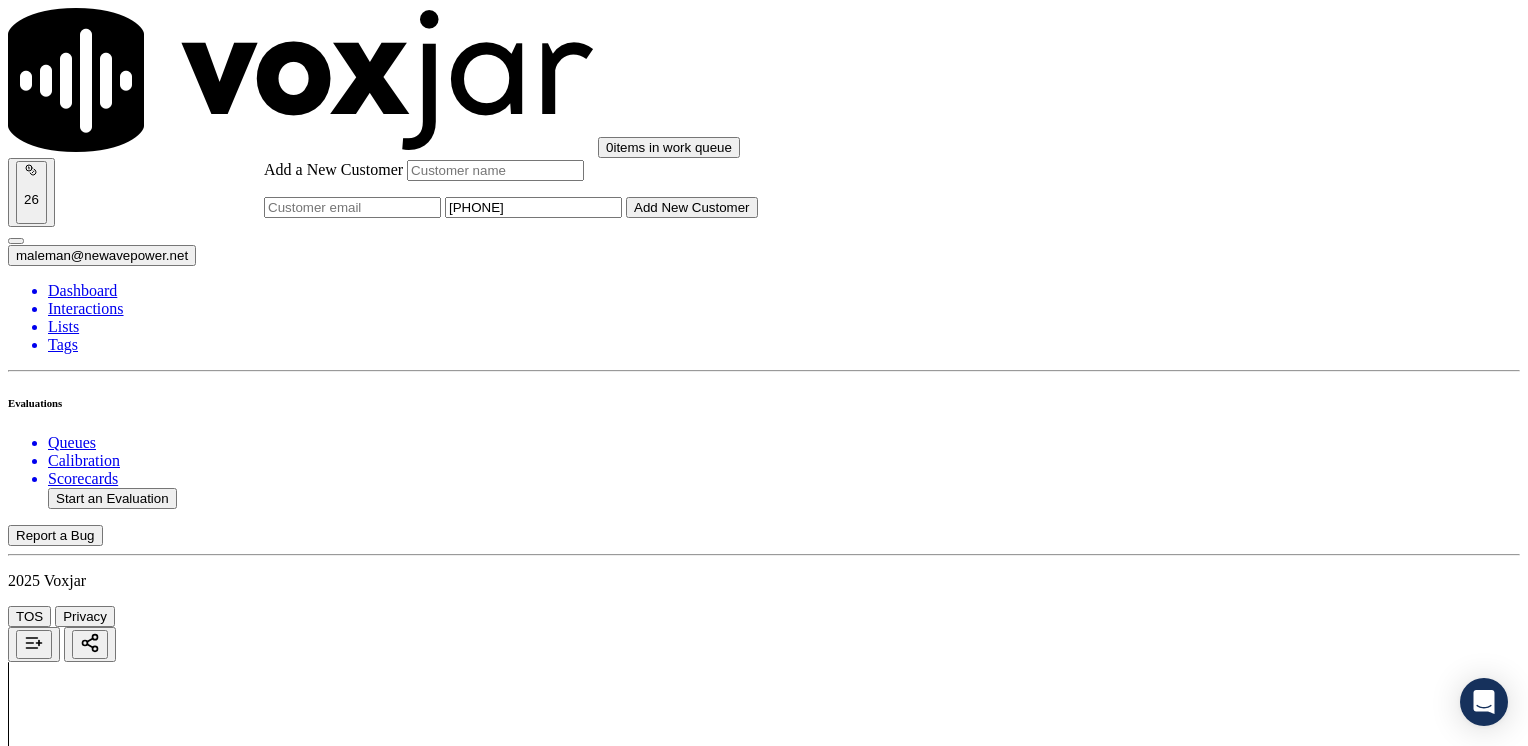 click on "Add a New Customer" 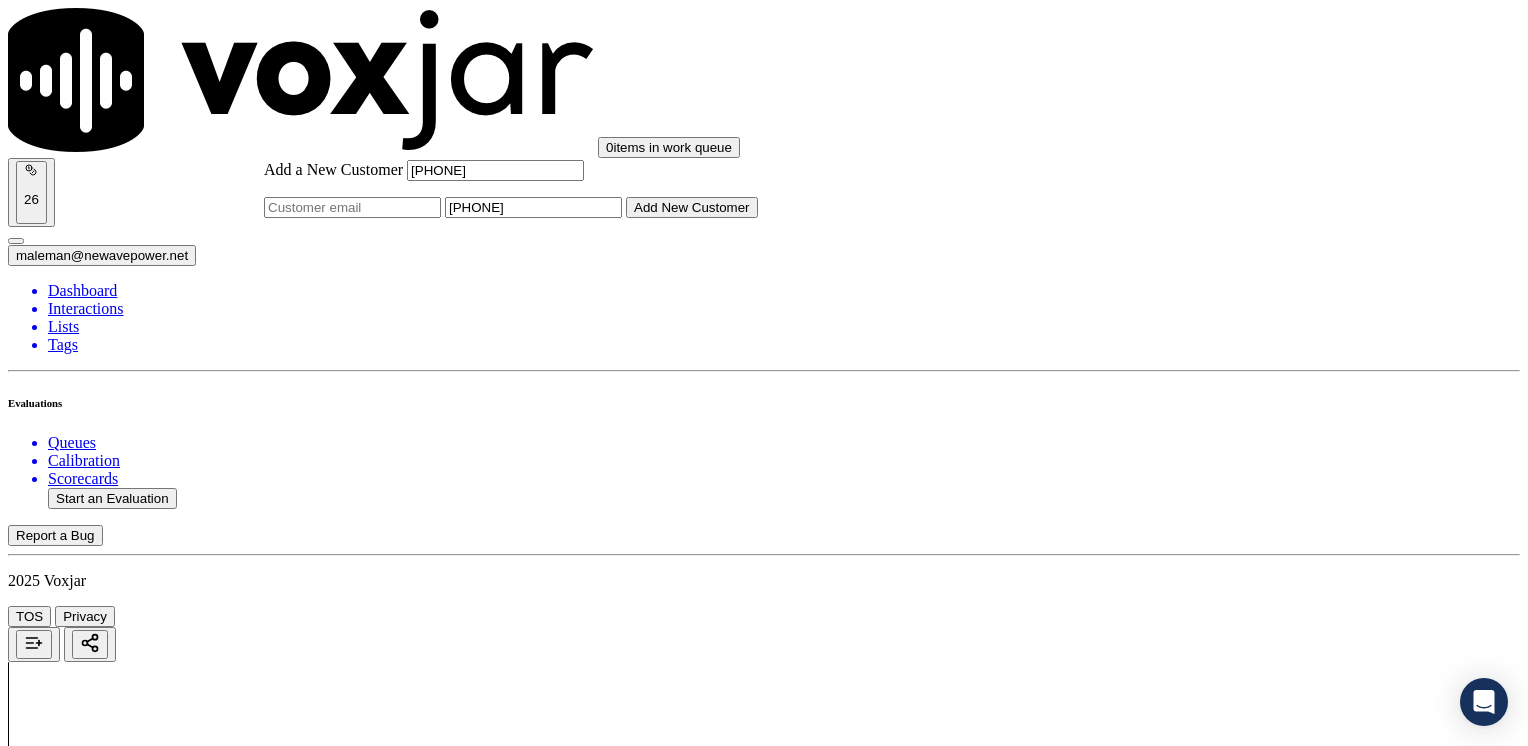 drag, startPoint x: 920, startPoint y: 309, endPoint x: 501, endPoint y: 279, distance: 420.0726 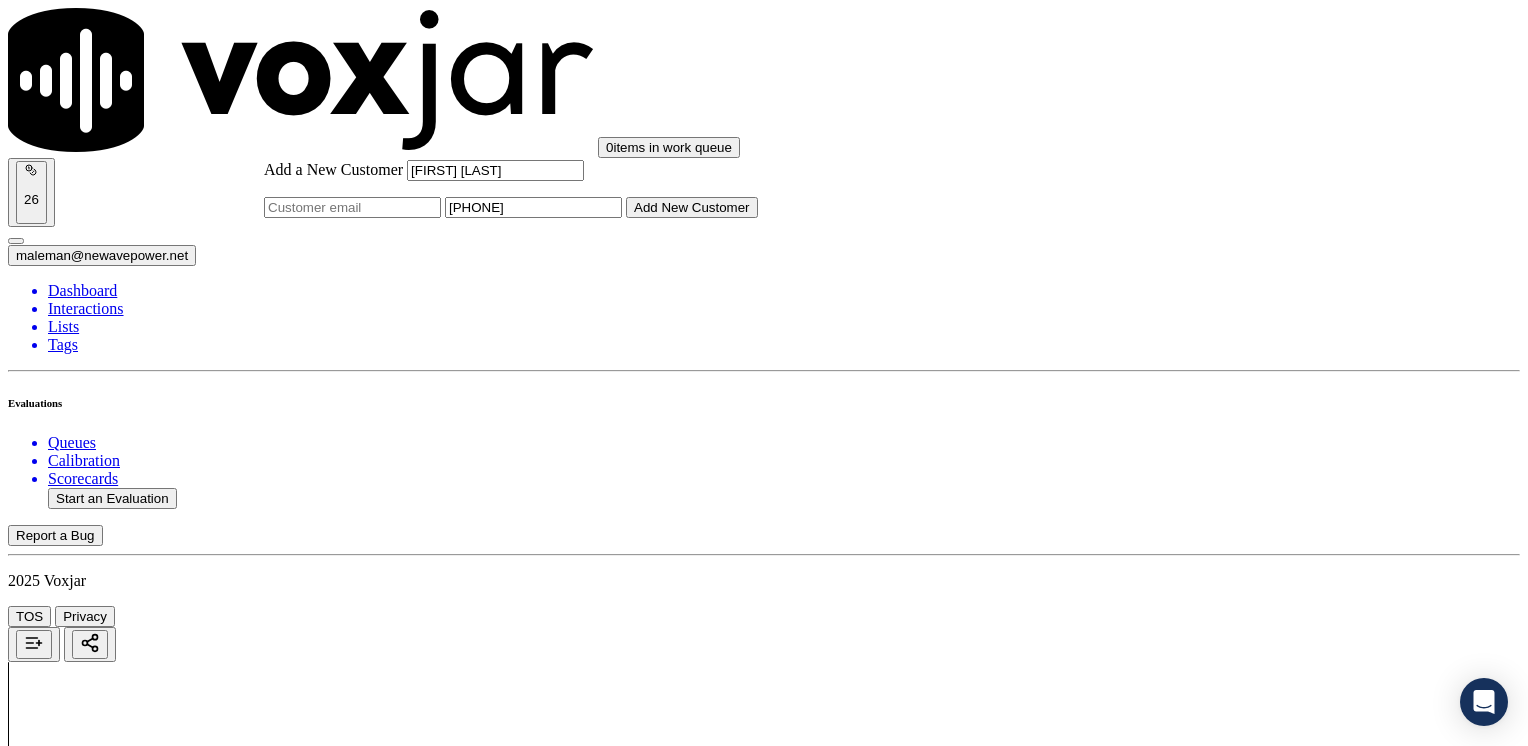 type on "[FIRST] [LAST]" 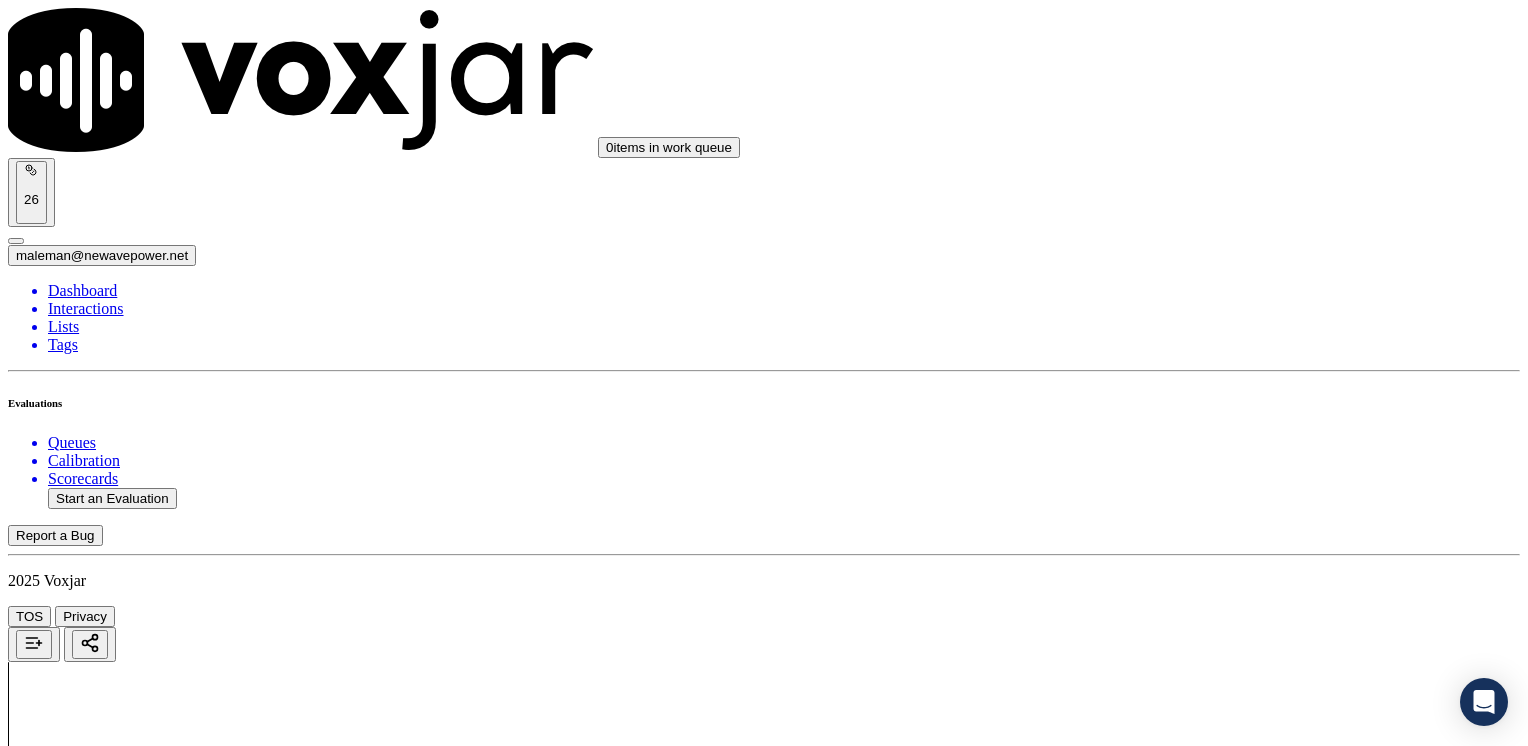 click on "[PHONE]" at bounding box center (764, 2198) 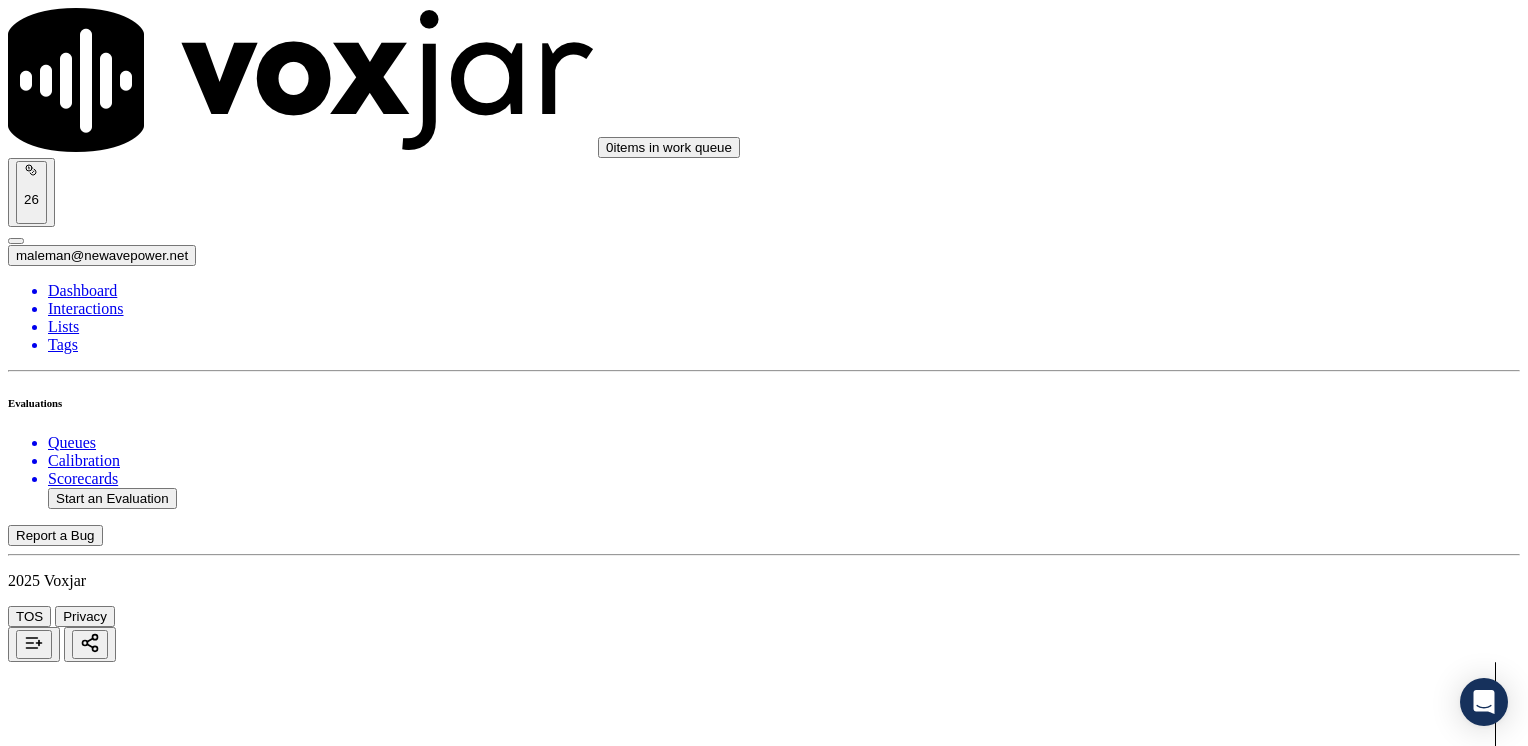 click on "Start a Manual Evaluation" 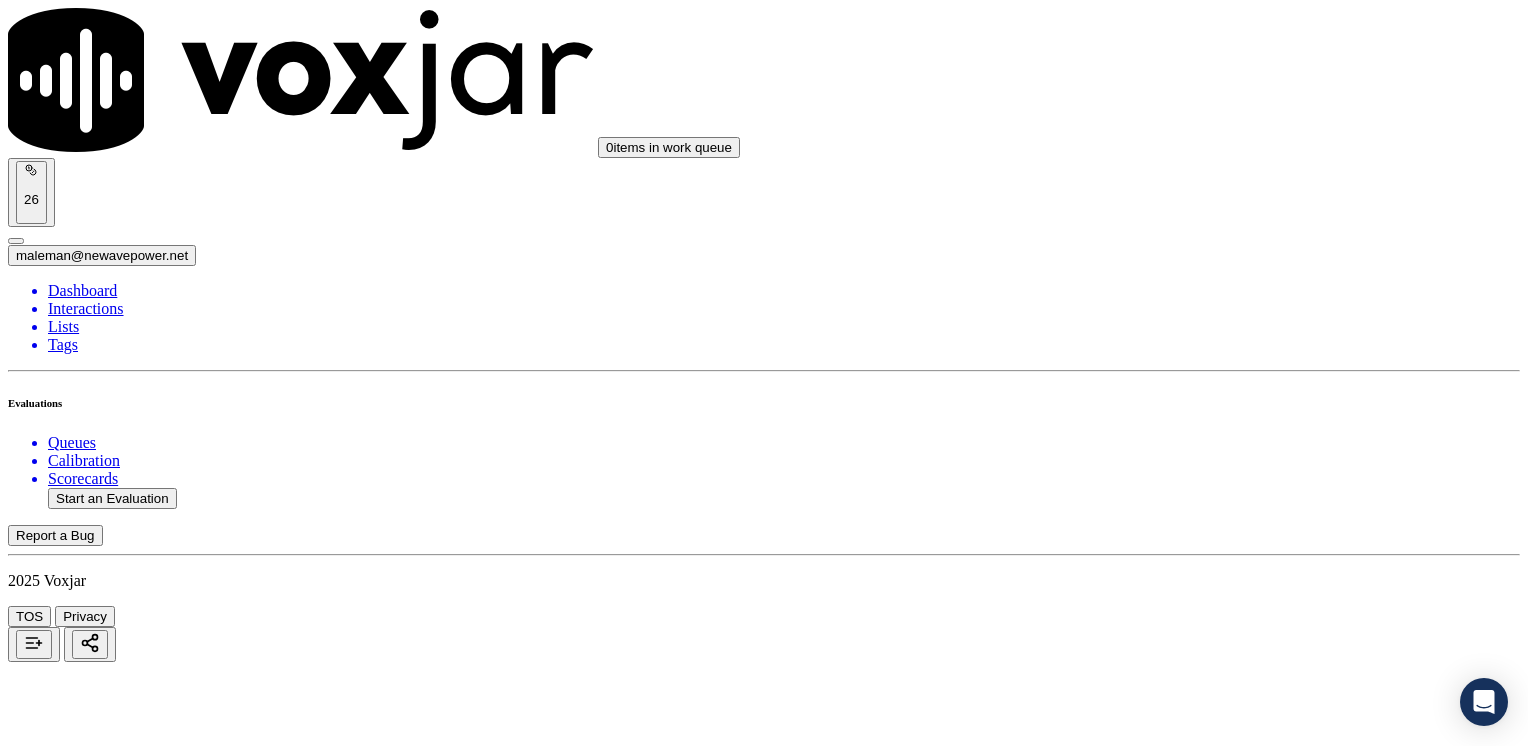 click 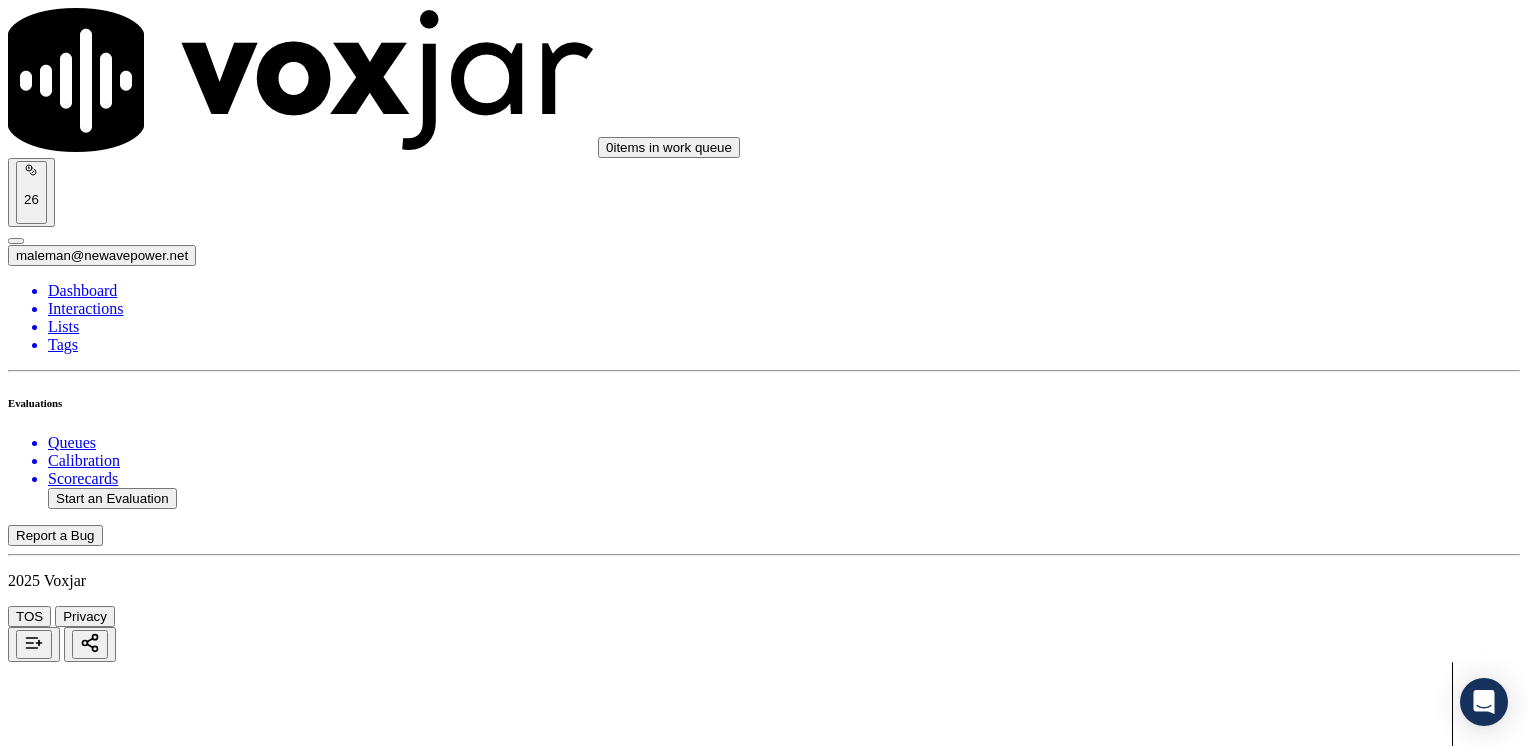 scroll, scrollTop: 100, scrollLeft: 0, axis: vertical 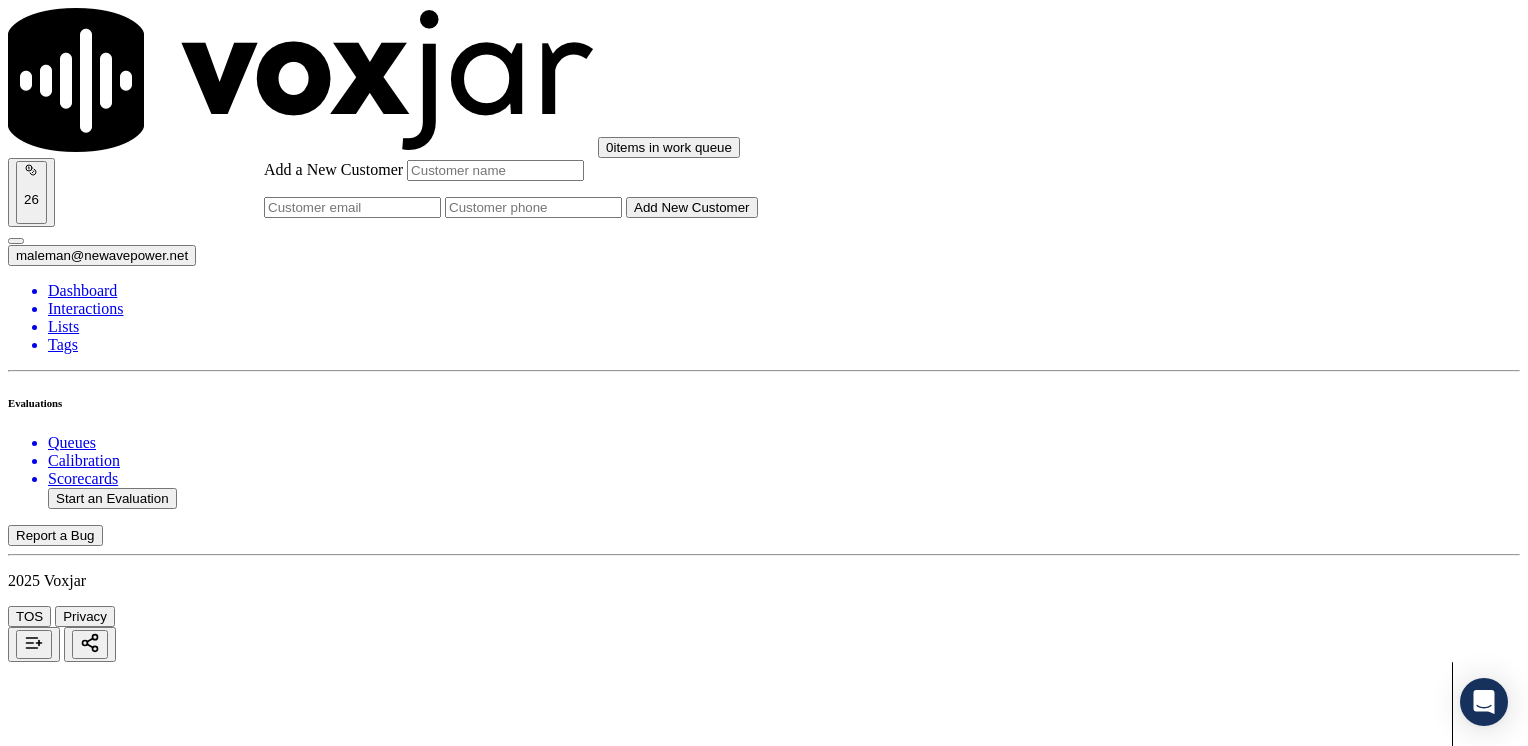 click on "Add a New Customer" 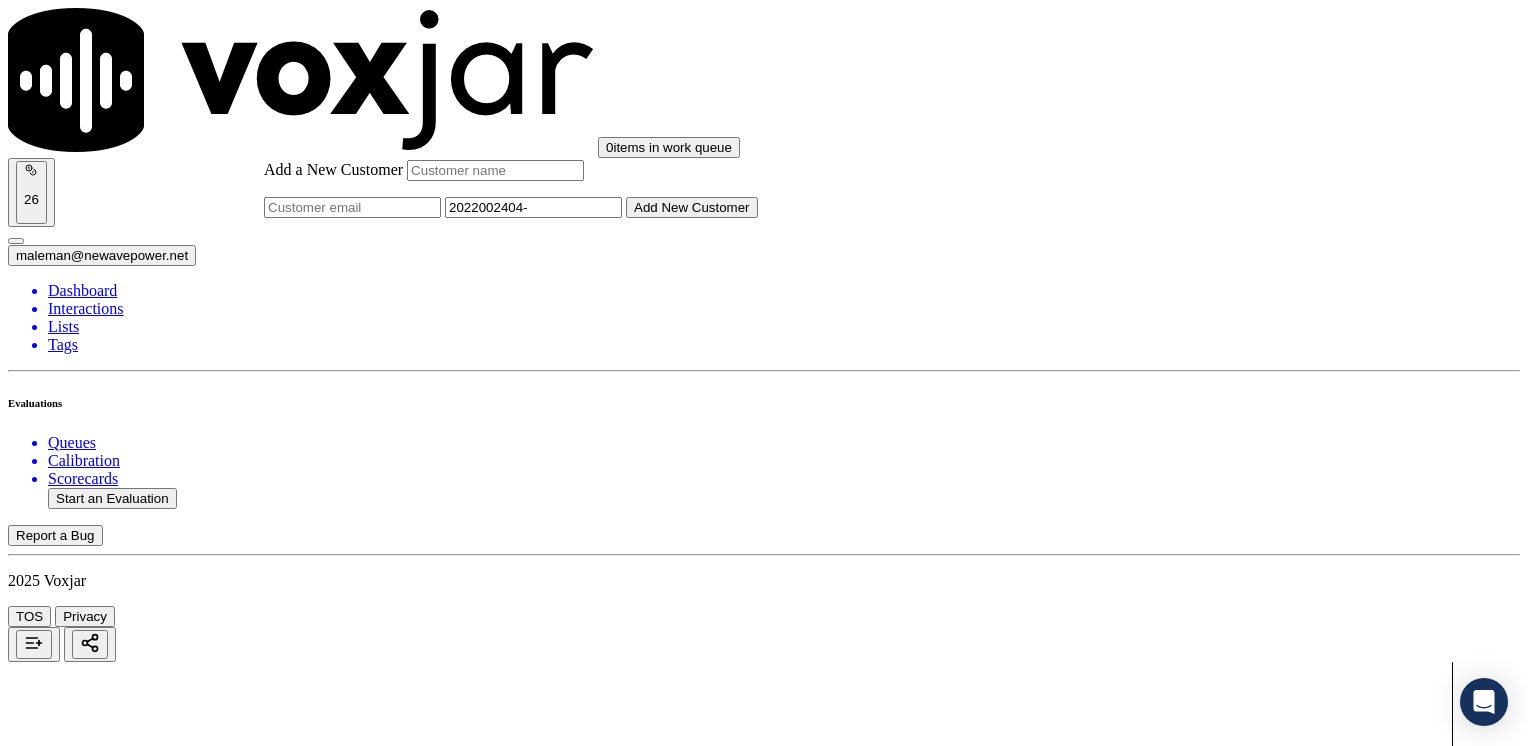 type on "2022002404-" 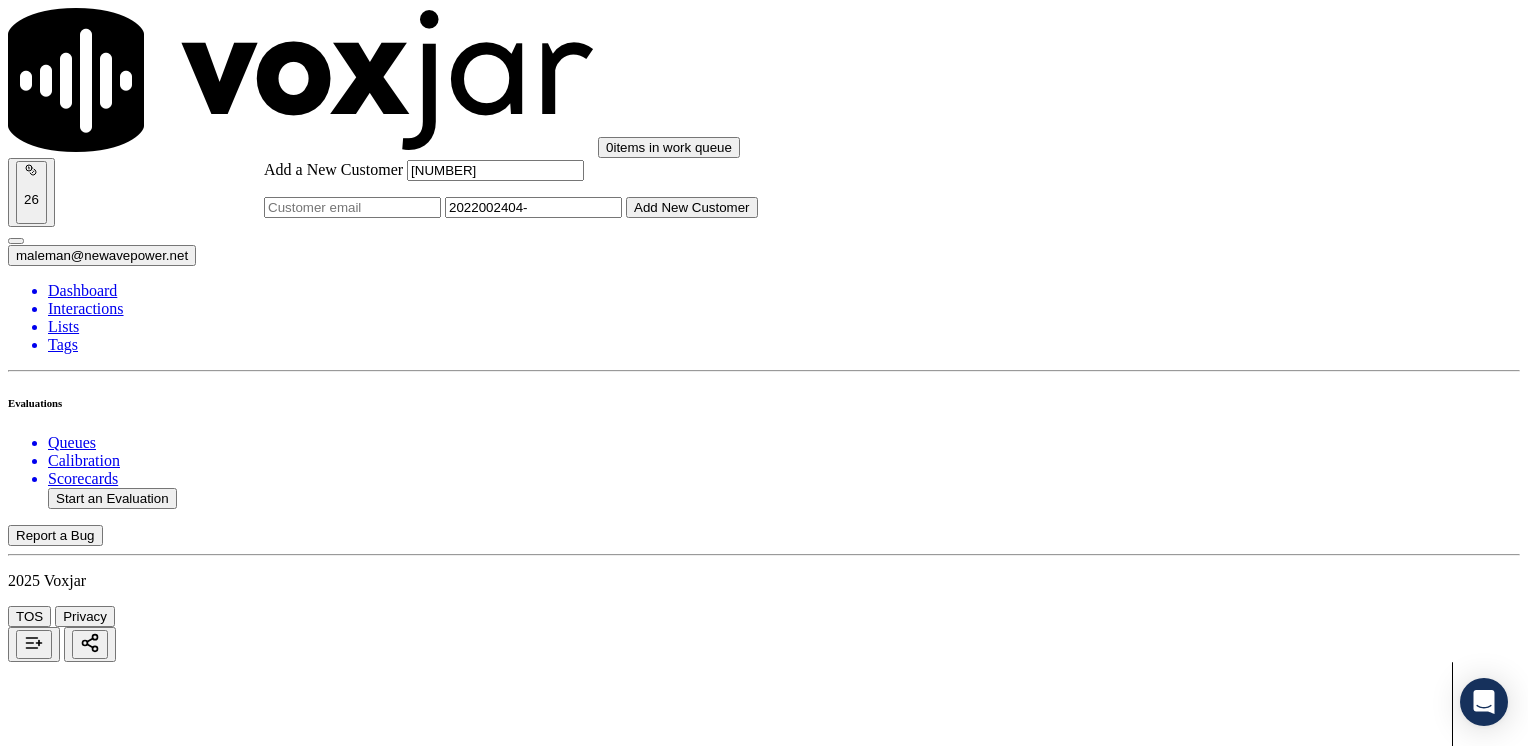 type on "[NUMBER]" 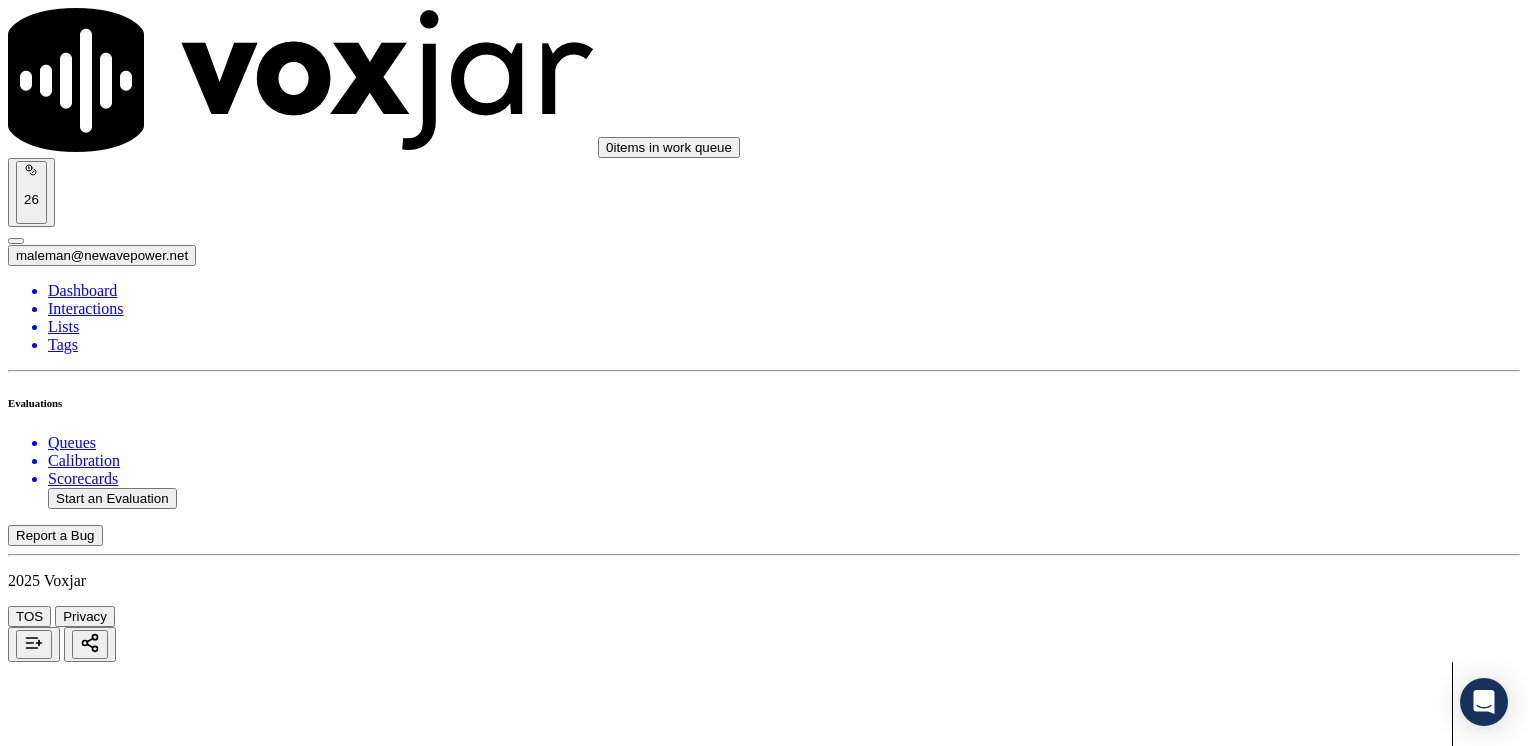 click on "Add a new customer" at bounding box center (86, 2089) 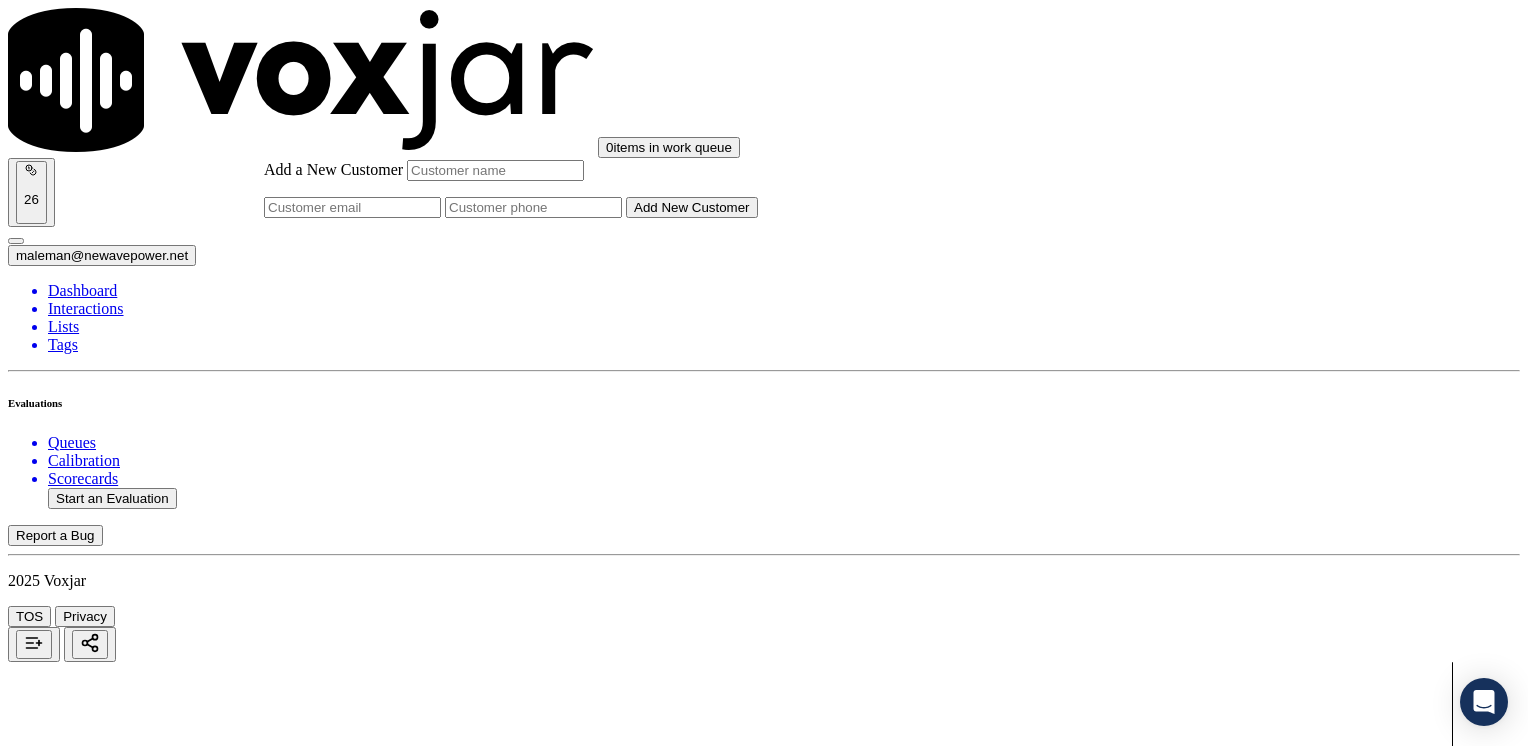 click on "Add a New Customer" 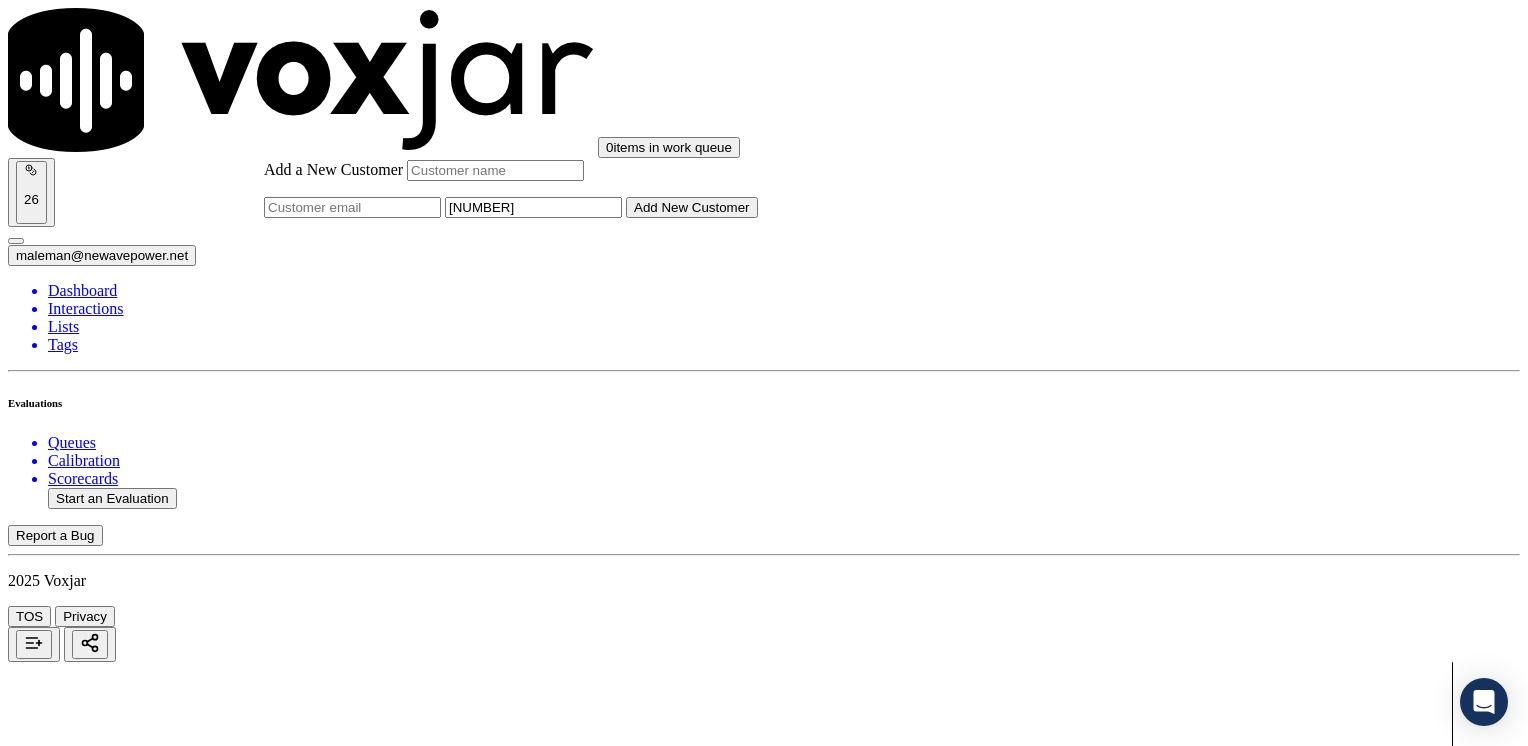 type on "[NUMBER]" 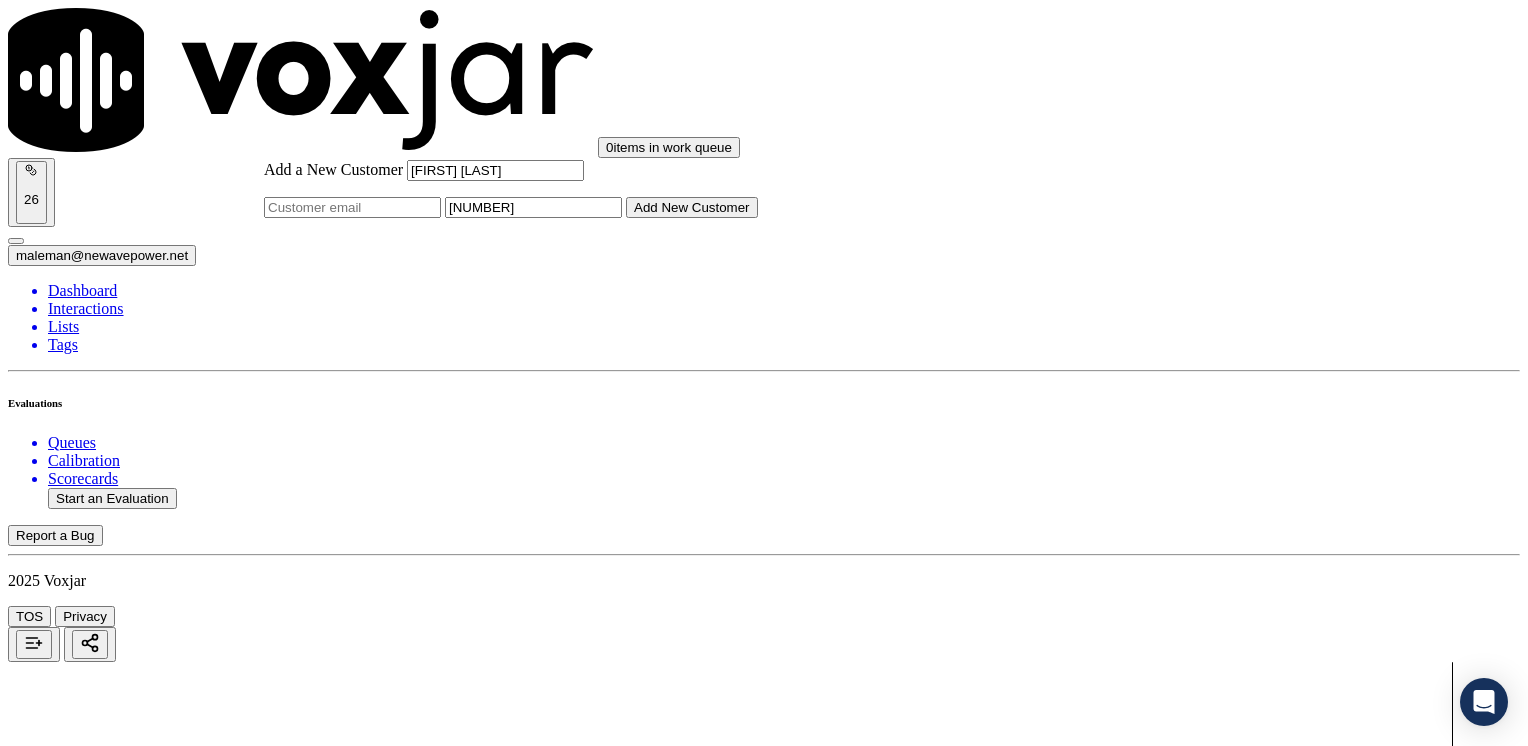 type on "[FIRST] [LAST]" 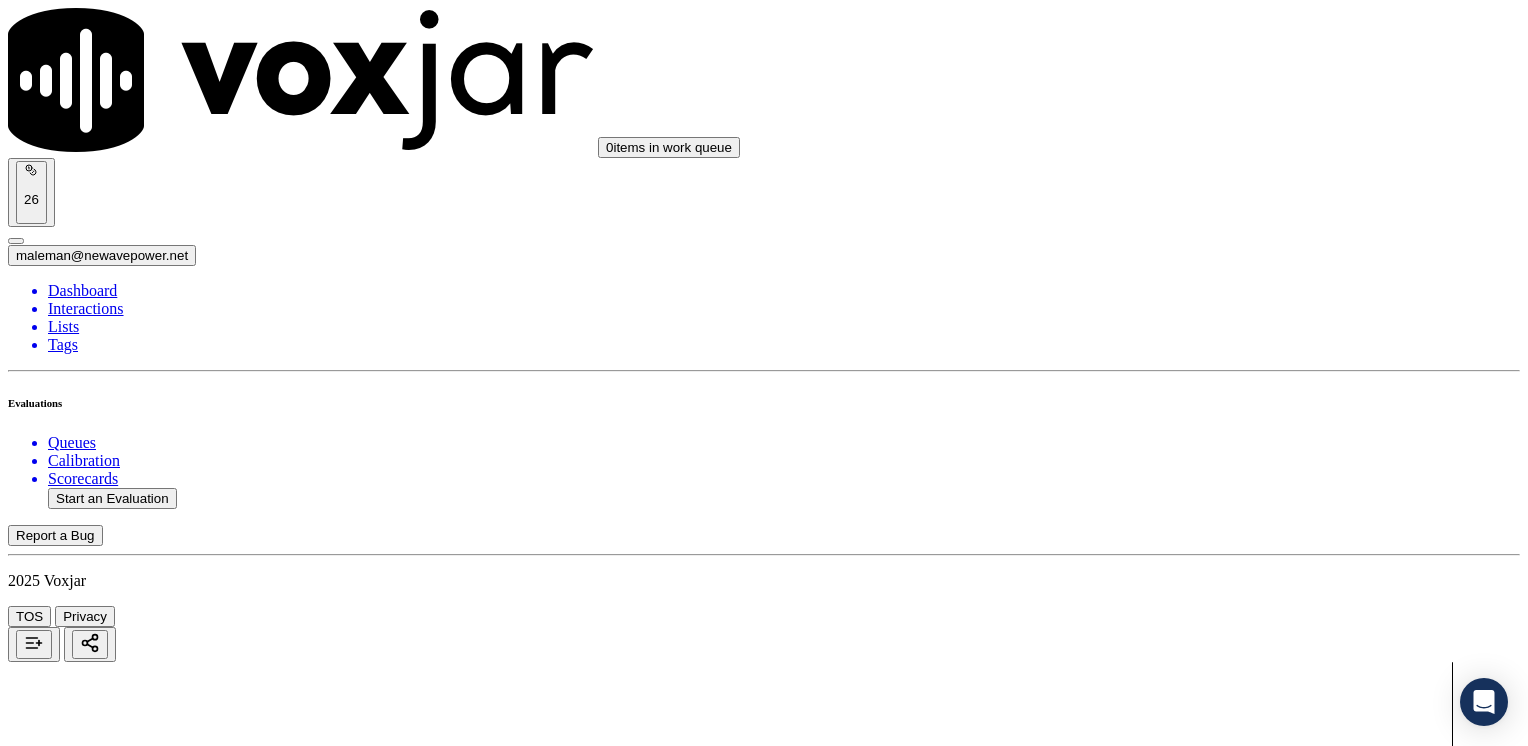 click on "[NUMBER]" at bounding box center [764, 2302] 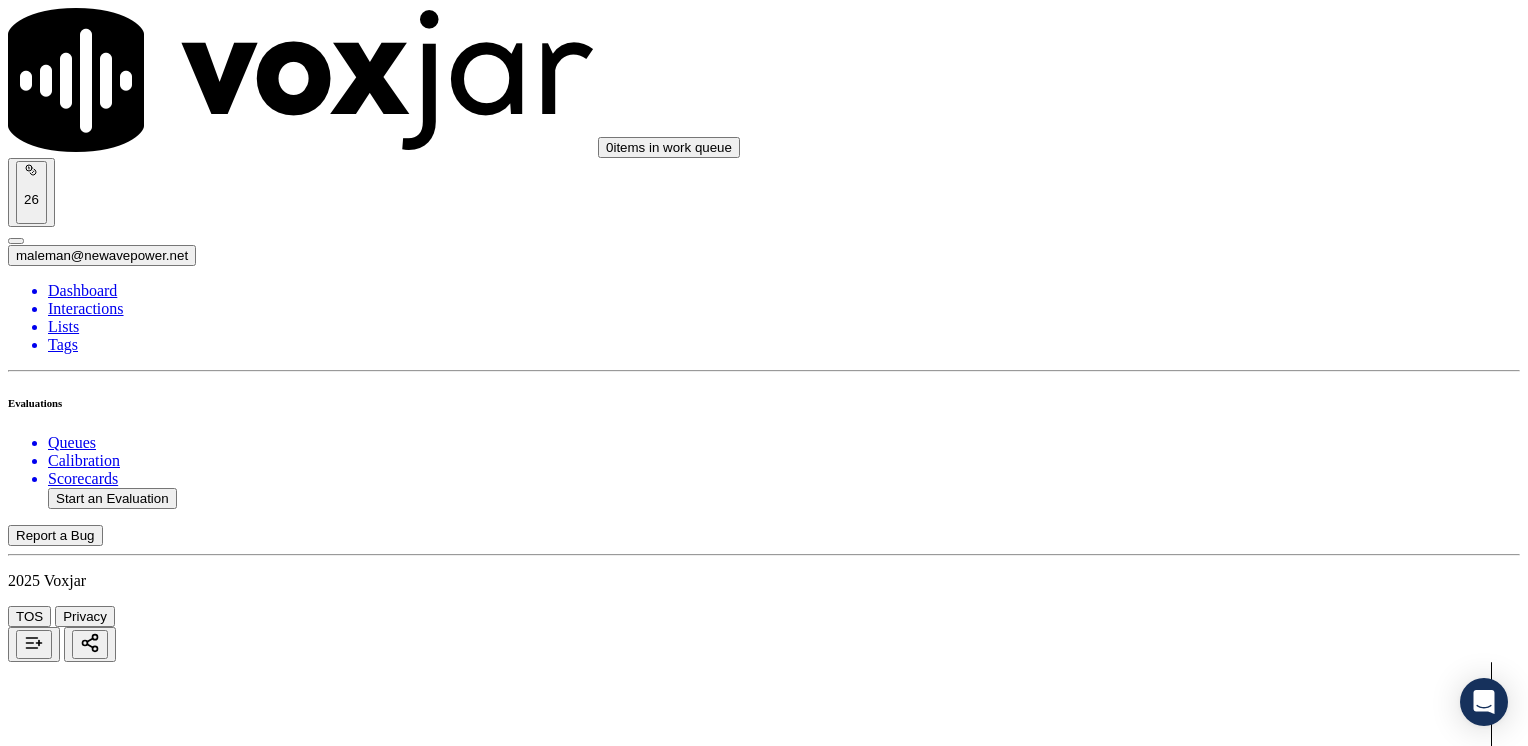 scroll, scrollTop: 200, scrollLeft: 0, axis: vertical 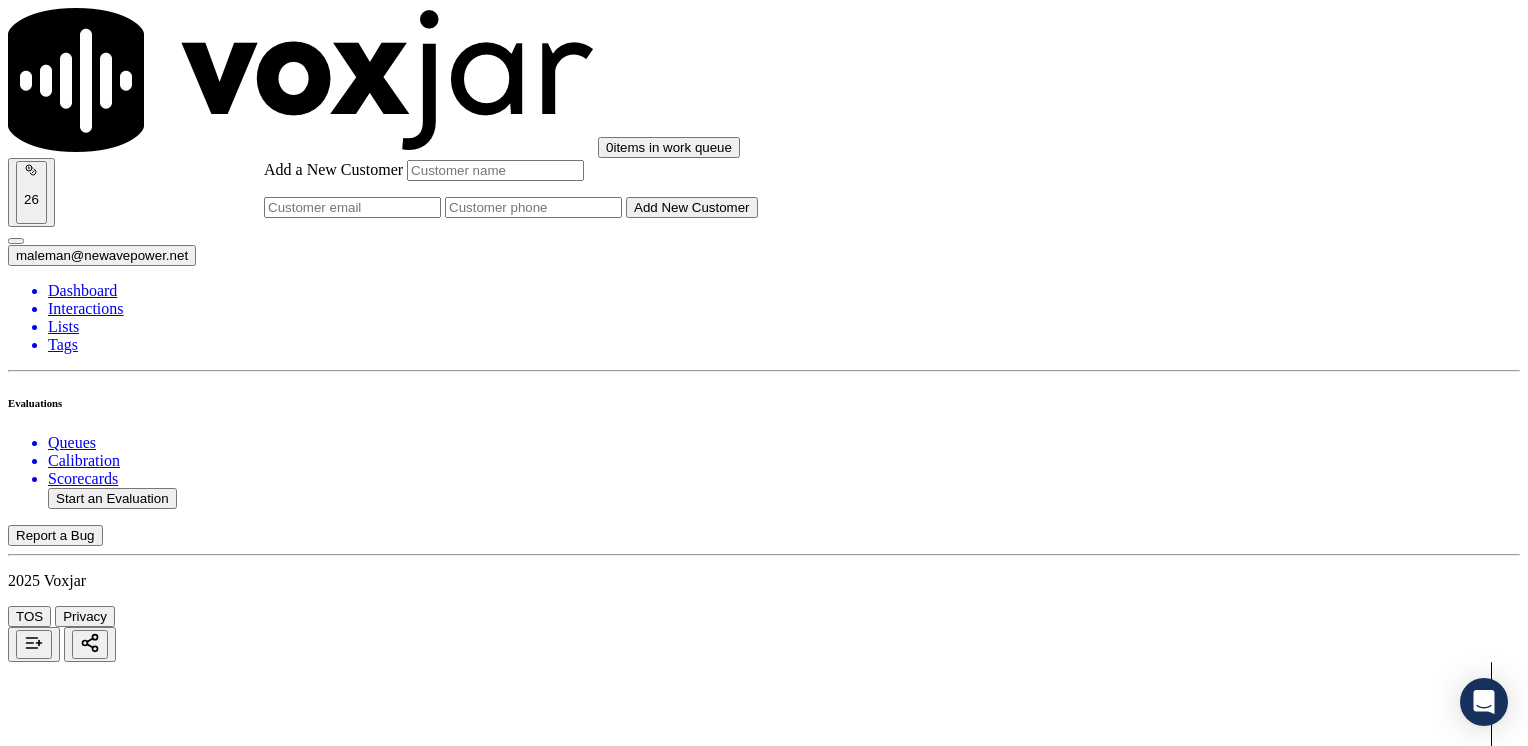 click on "Add a New Customer" 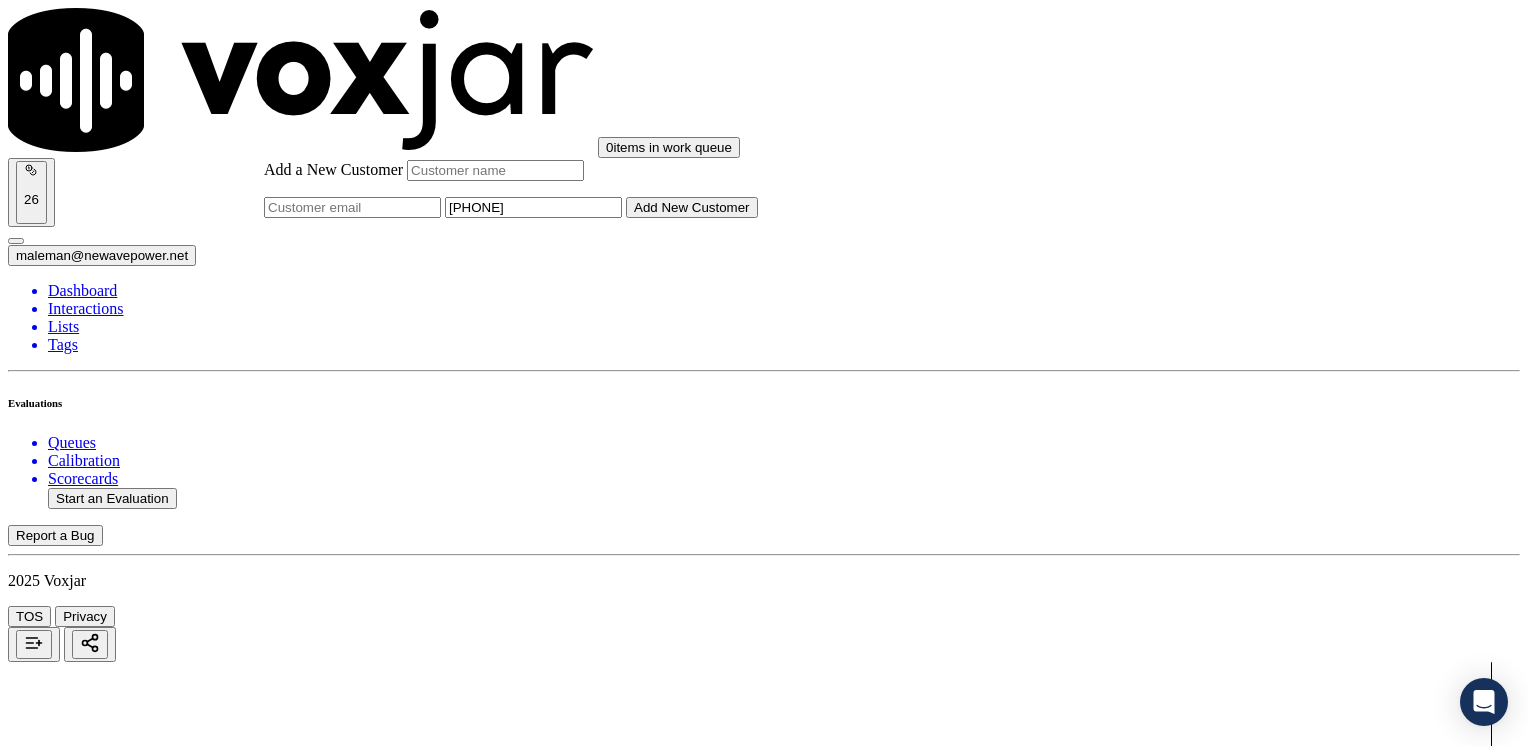 type on "[PHONE]" 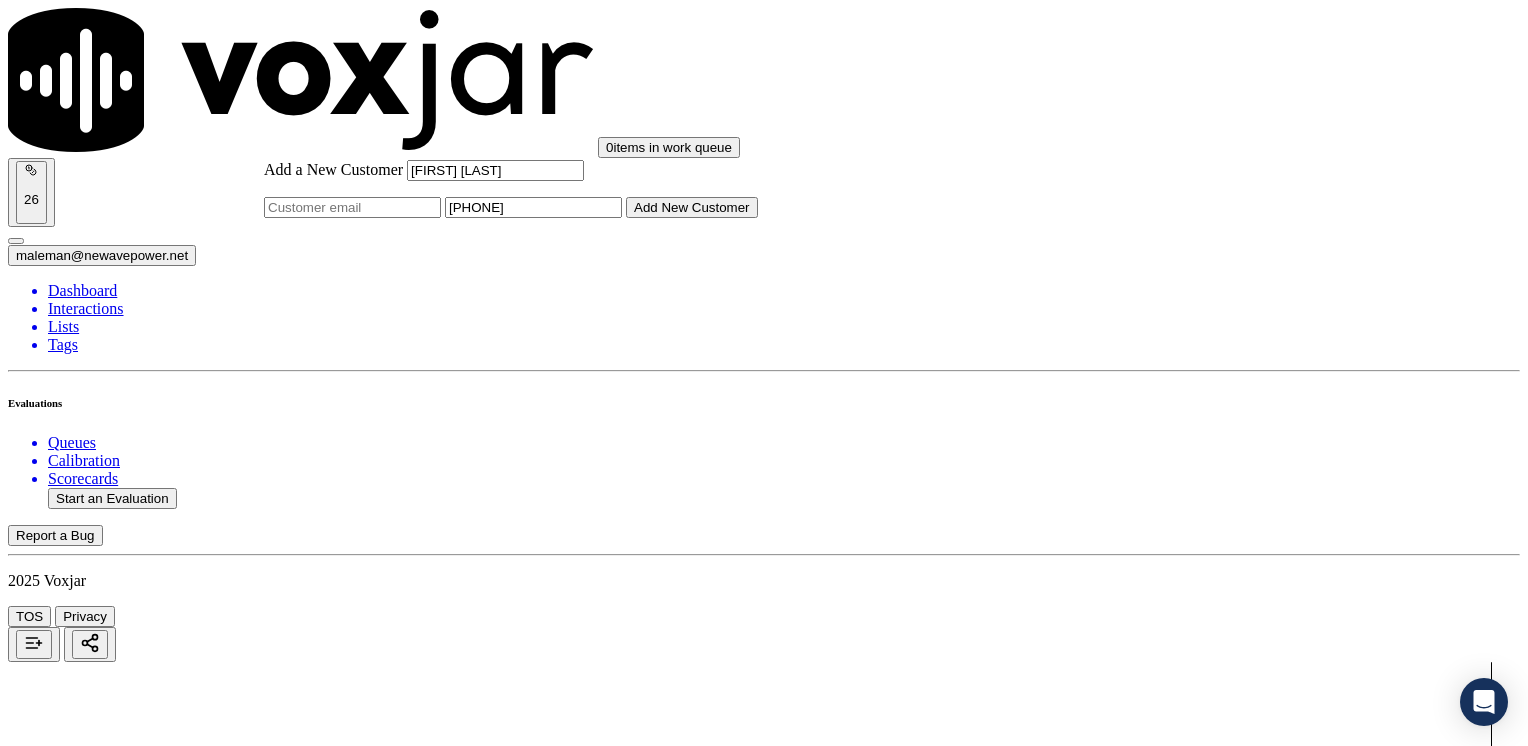 type on "[FIRST] [LAST]" 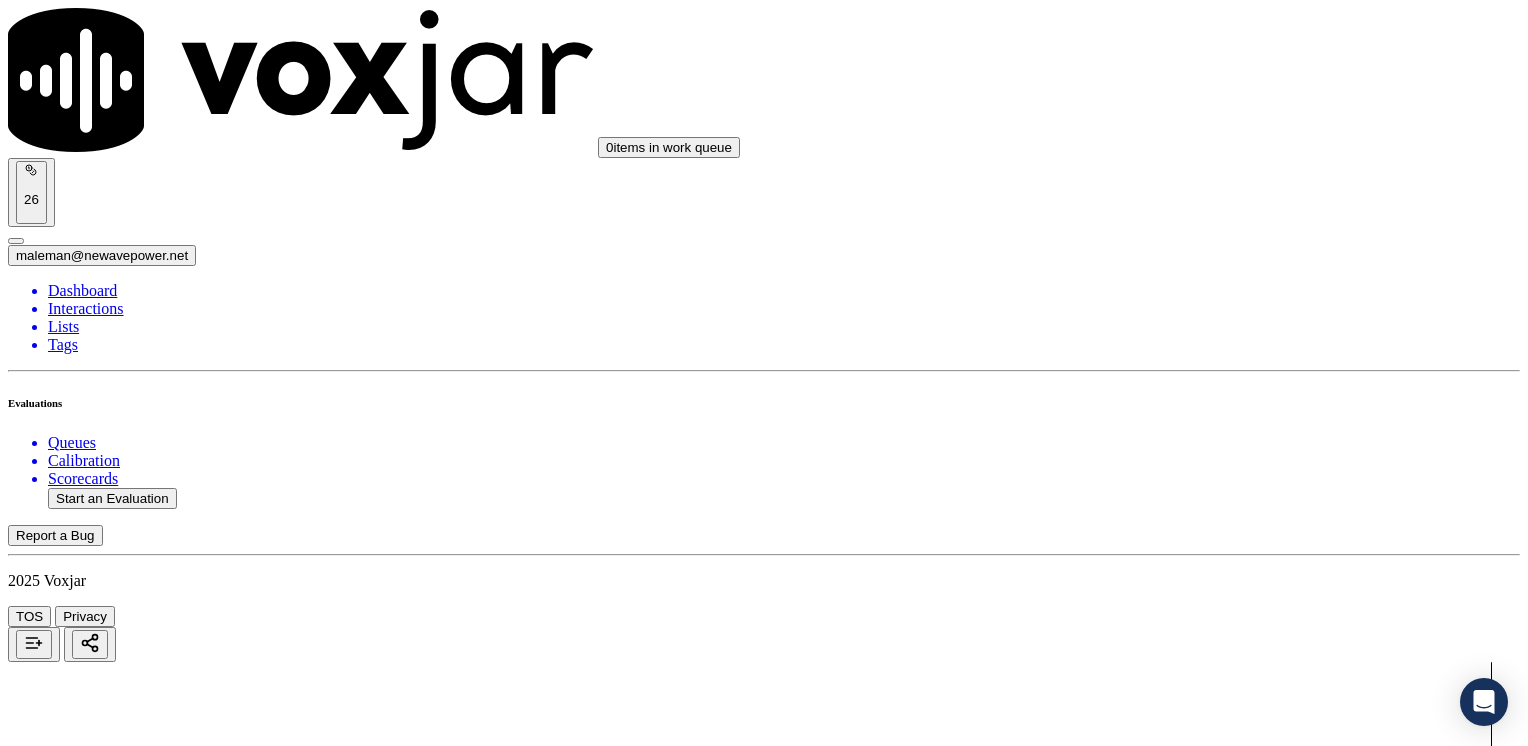 click on "[FIRST] [LAST]   [PHONE]" 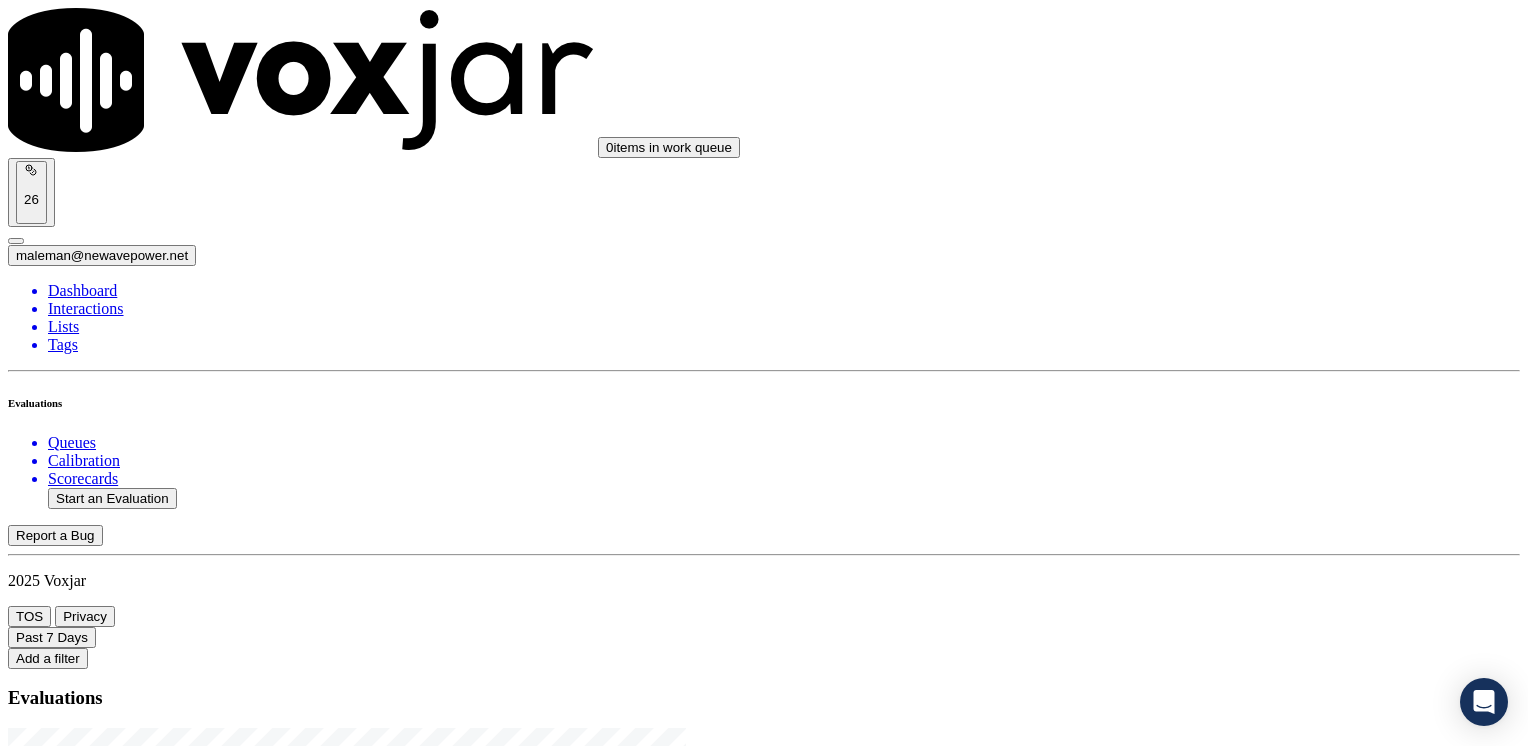 click at bounding box center (16, 1140) 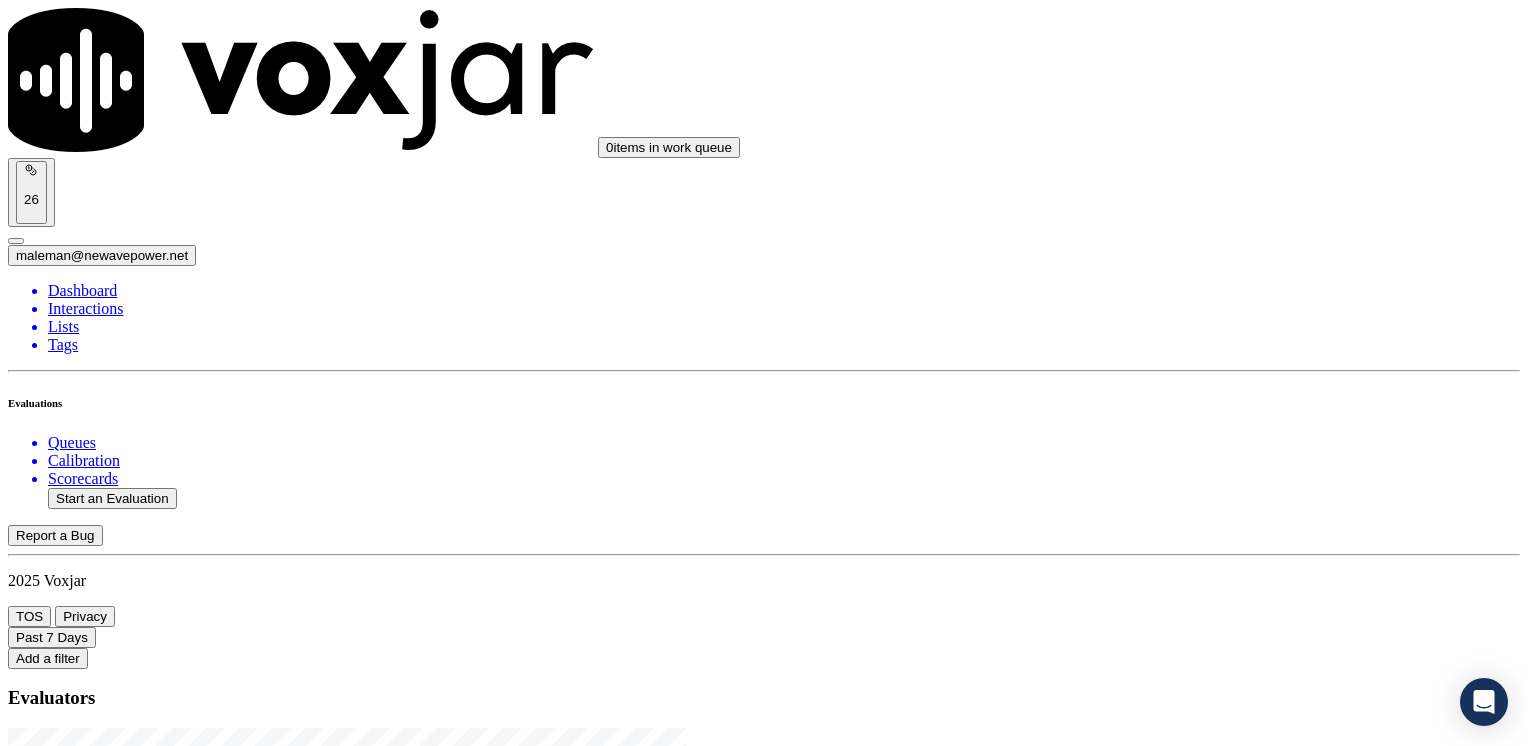 click at bounding box center [16, 1140] 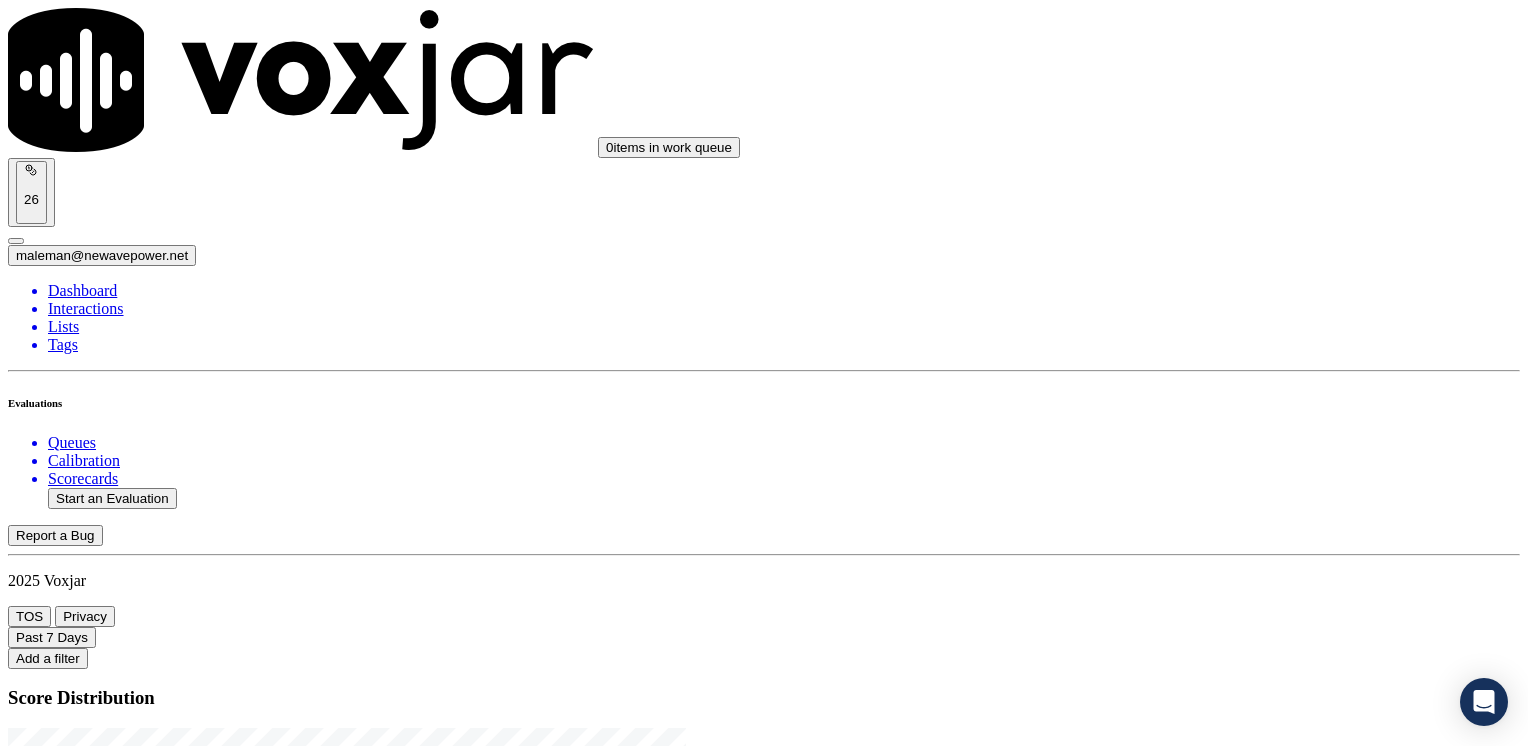 click at bounding box center [16, 1140] 